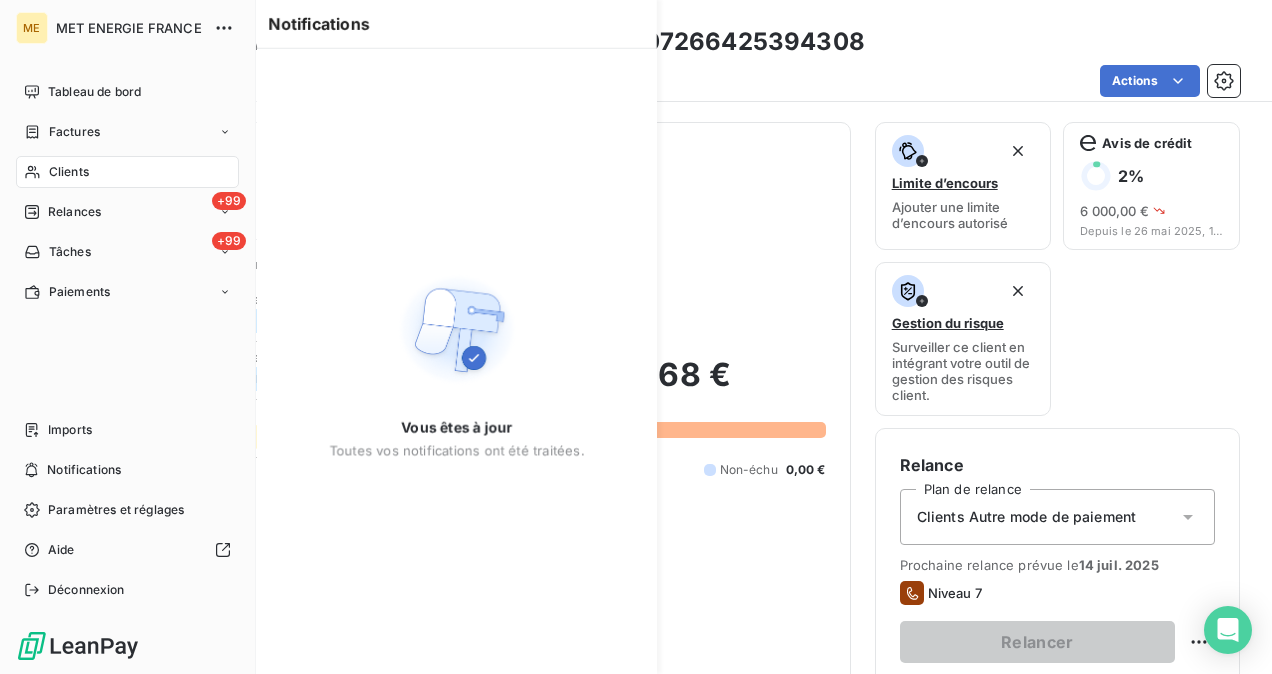 scroll, scrollTop: 0, scrollLeft: 0, axis: both 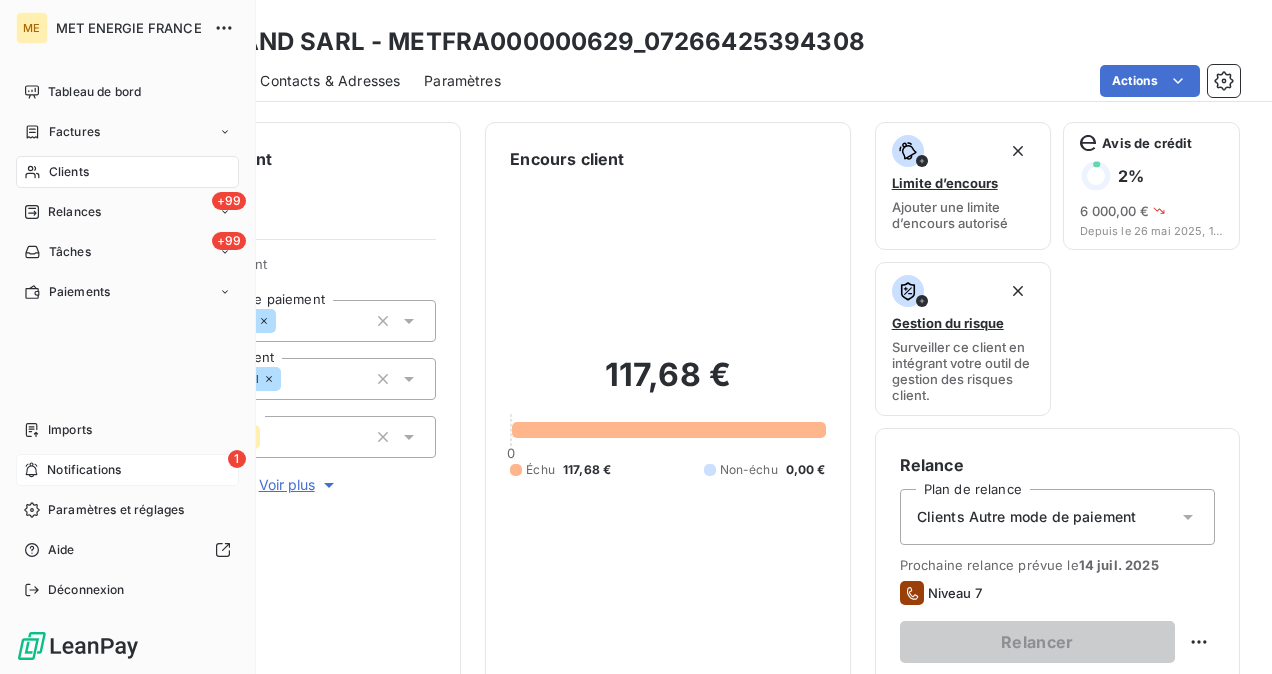 click on "Notifications" at bounding box center (84, 470) 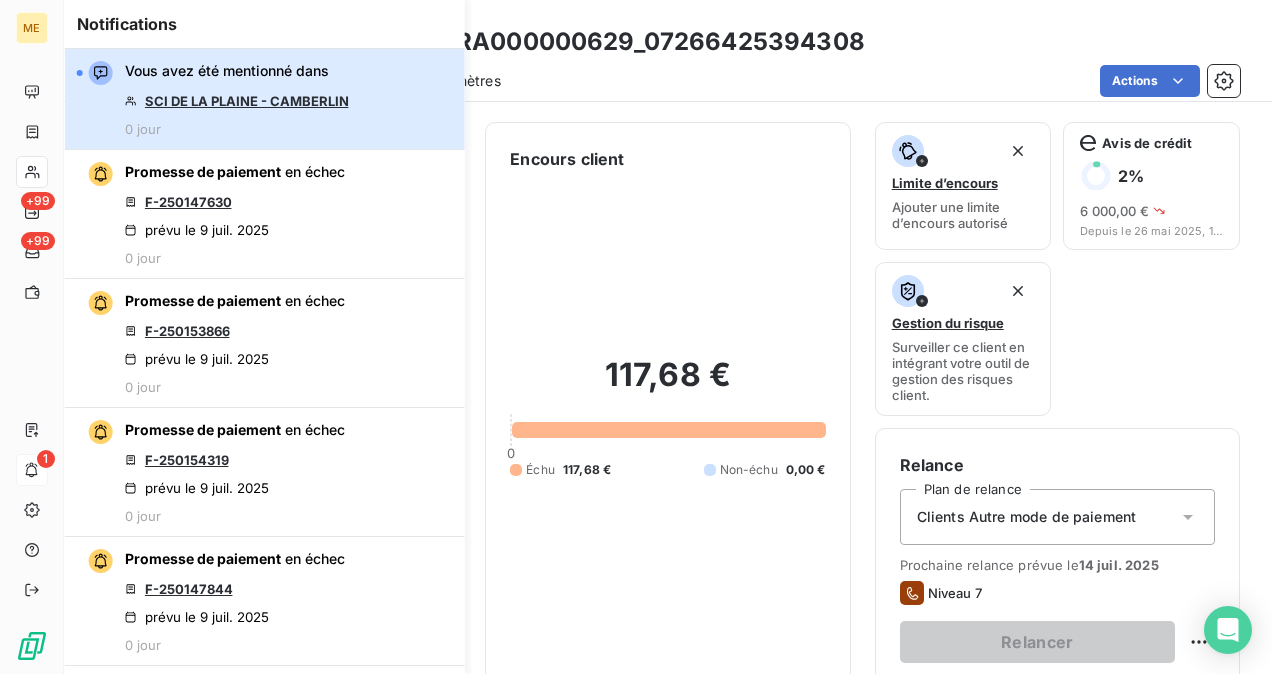 click on "Vous avez été mentionné dans SCI DE LA PLAINE - CAMBERLIN 0 jour" at bounding box center (265, 99) 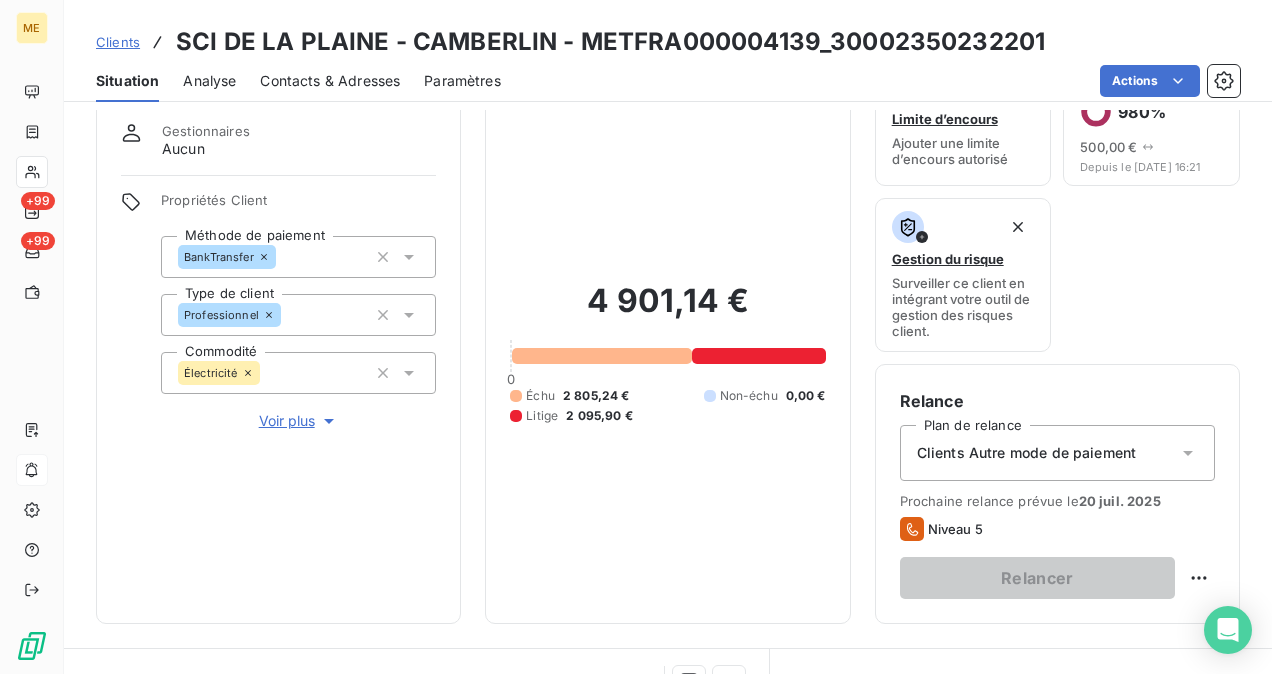scroll, scrollTop: 62, scrollLeft: 0, axis: vertical 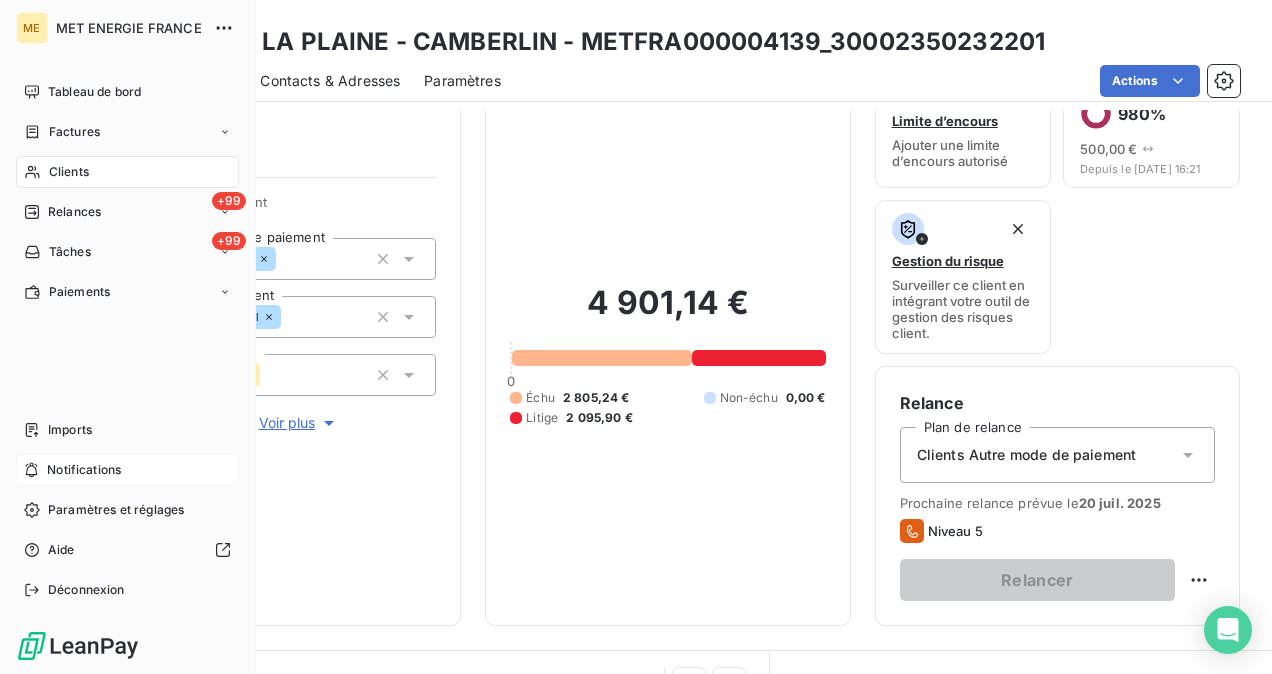 click 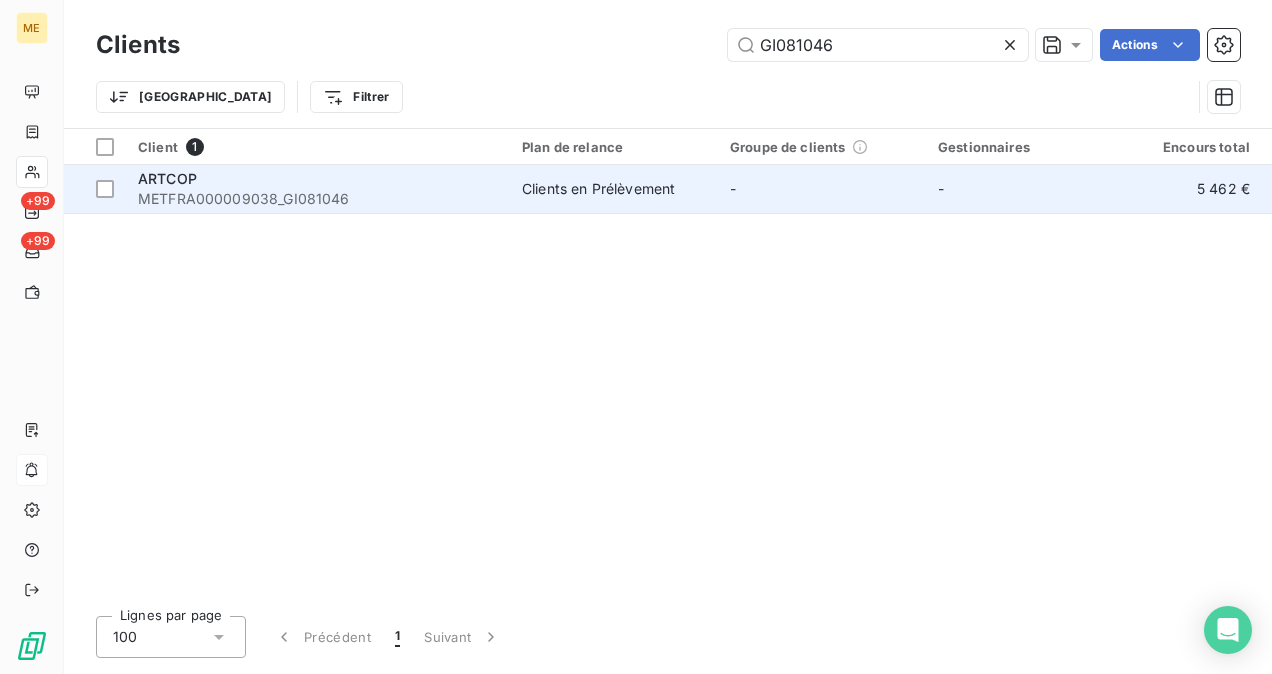 drag, startPoint x: 788, startPoint y: 44, endPoint x: 426, endPoint y: 182, distance: 387.41193 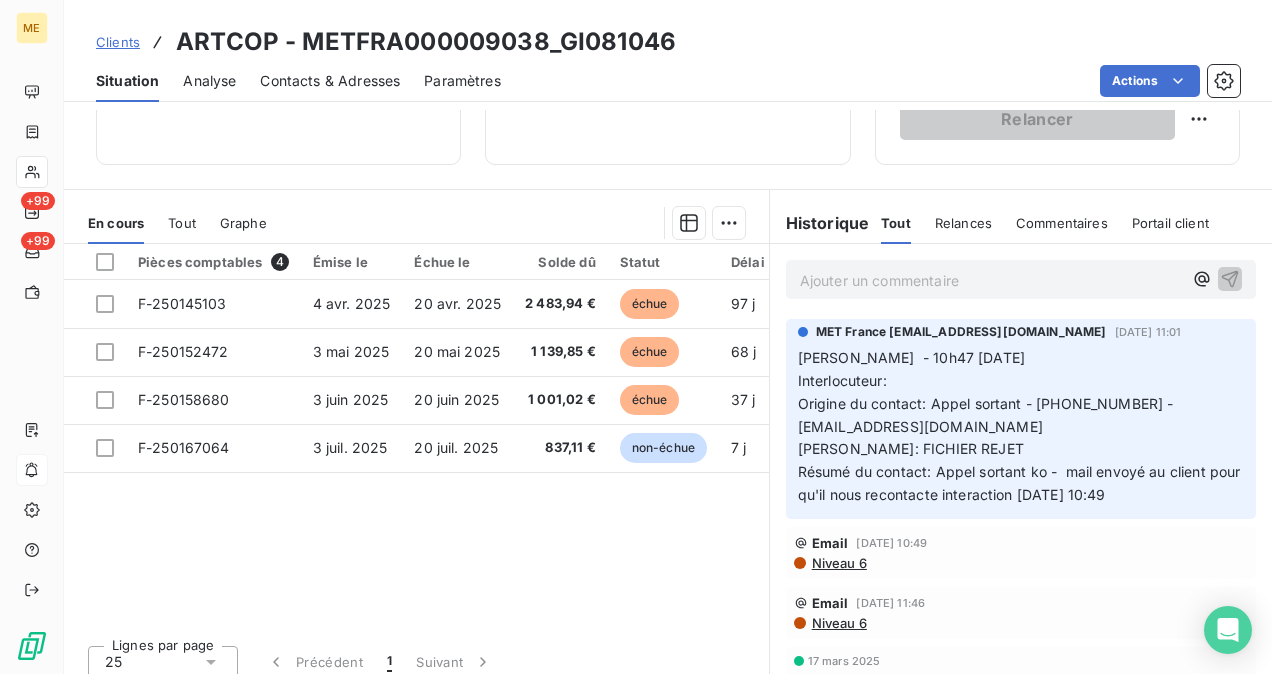 scroll, scrollTop: 536, scrollLeft: 0, axis: vertical 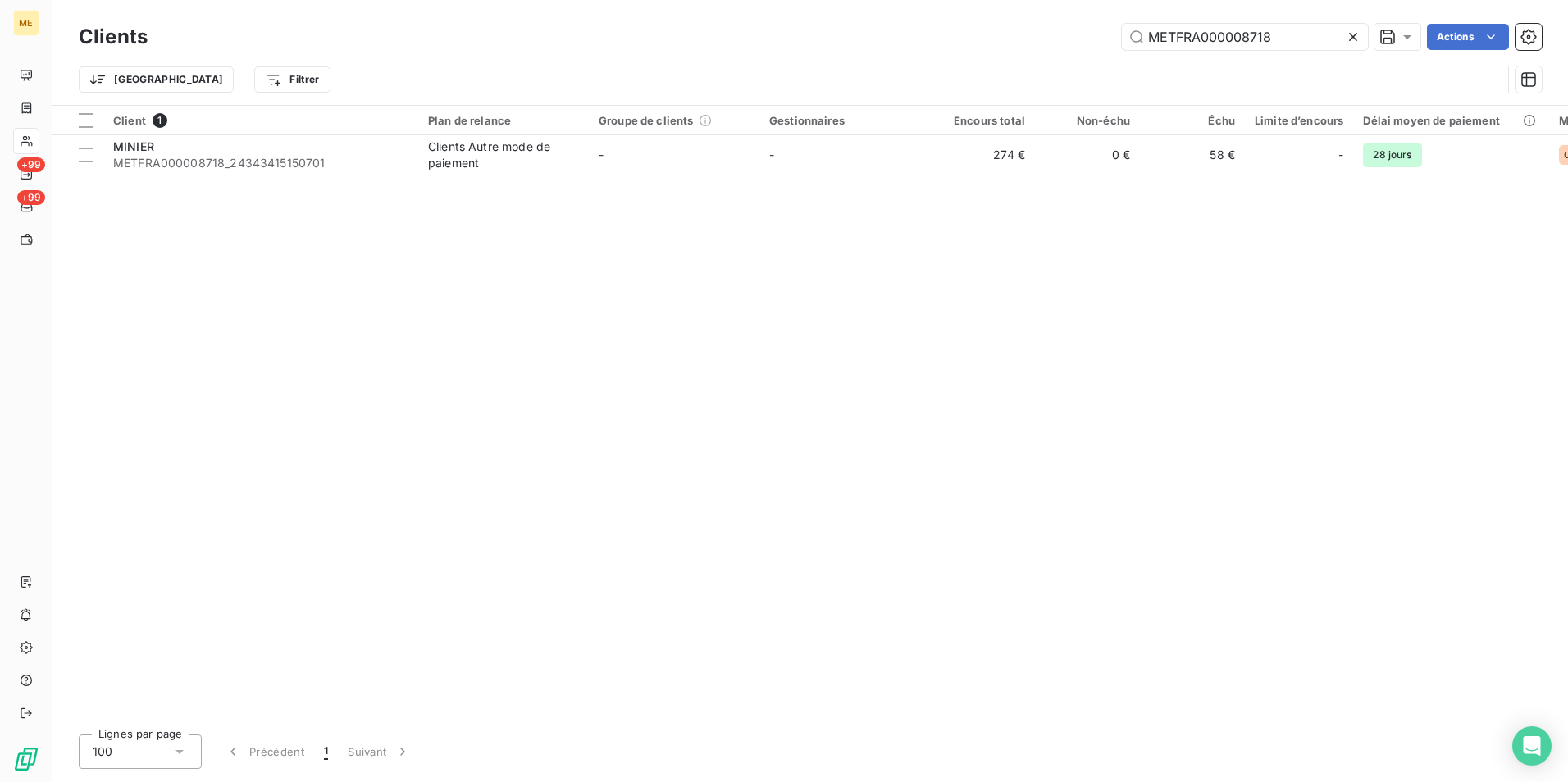 click 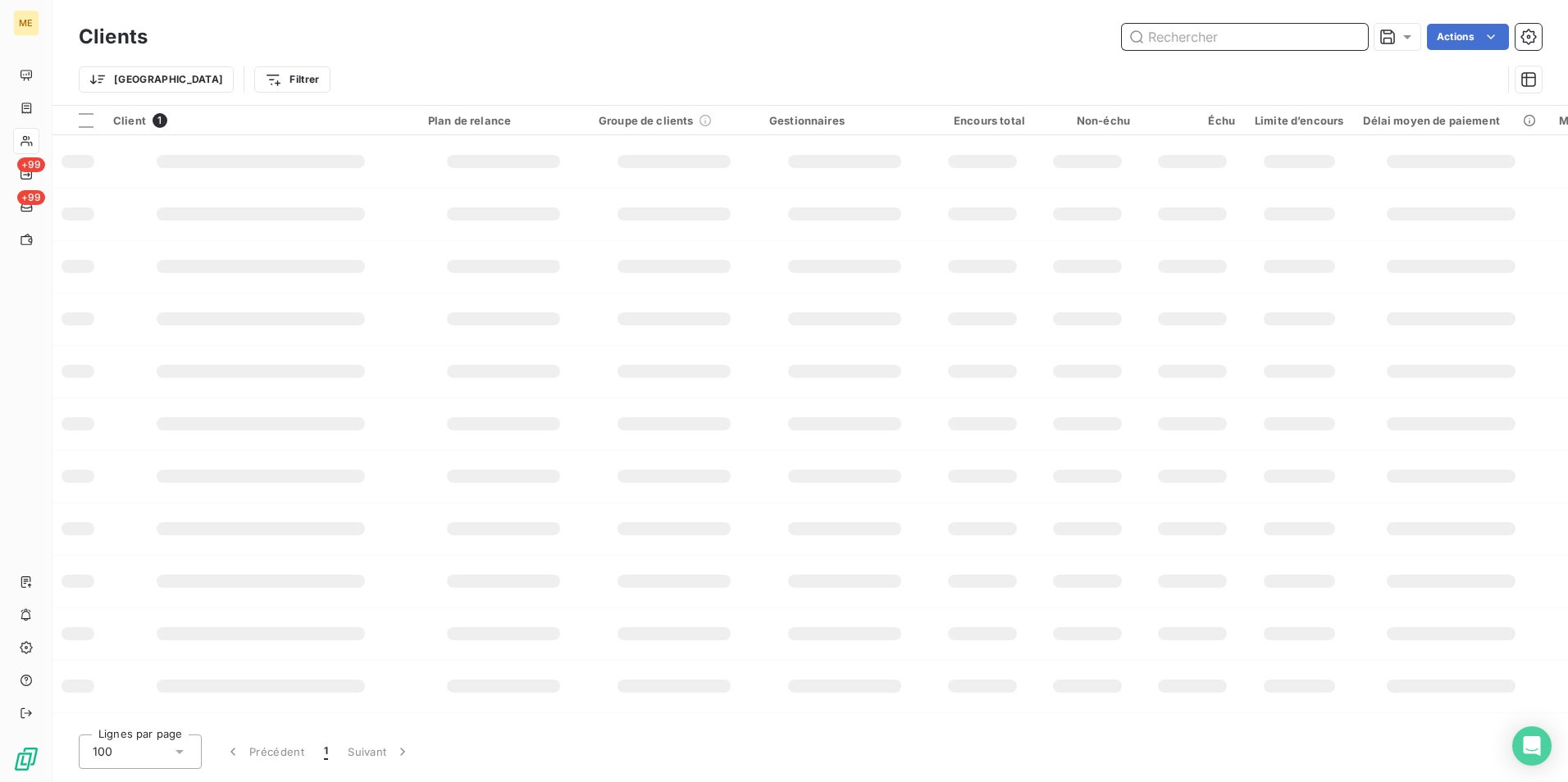click at bounding box center (1245, 37) 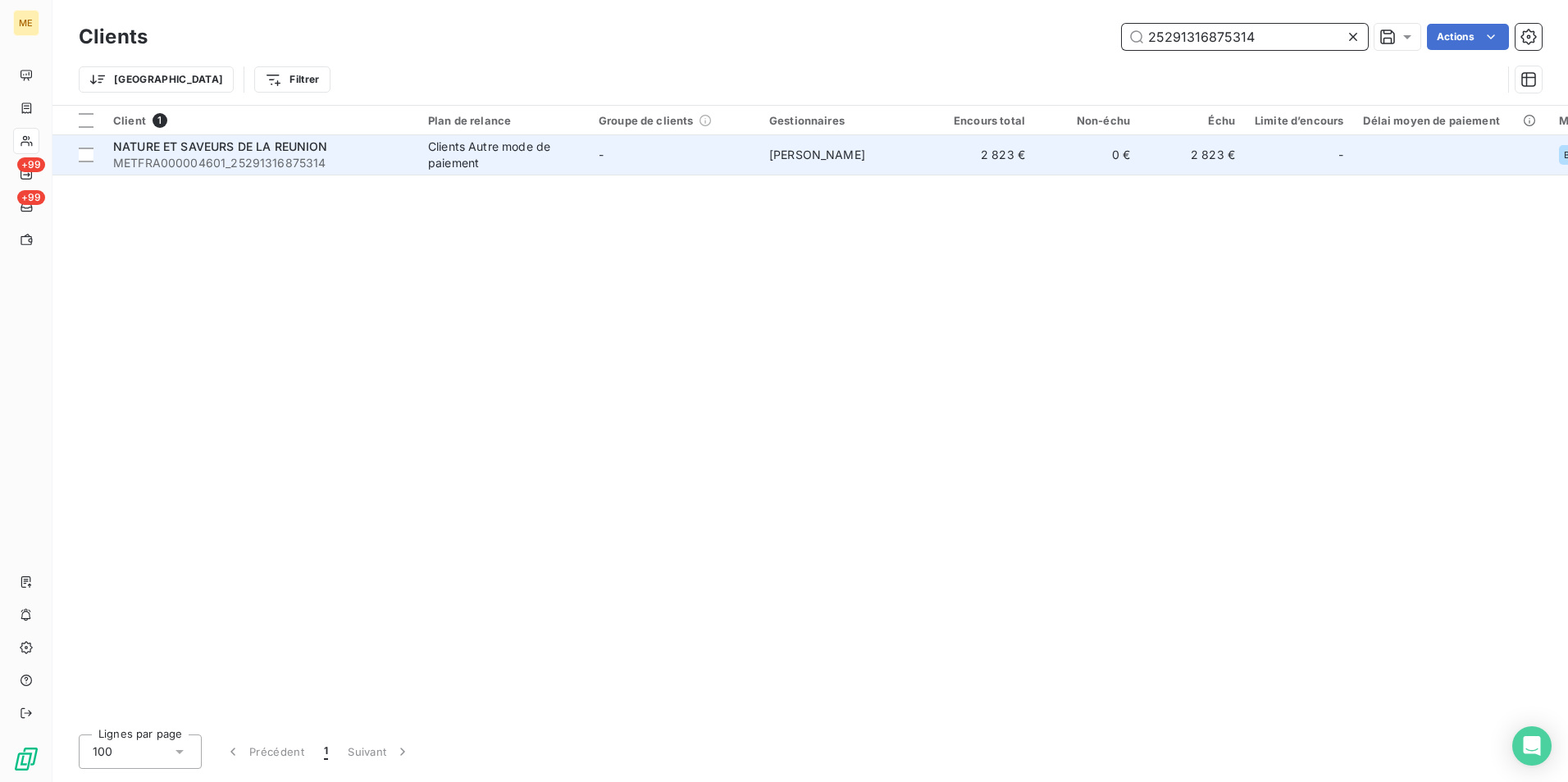 type on "25291316875314" 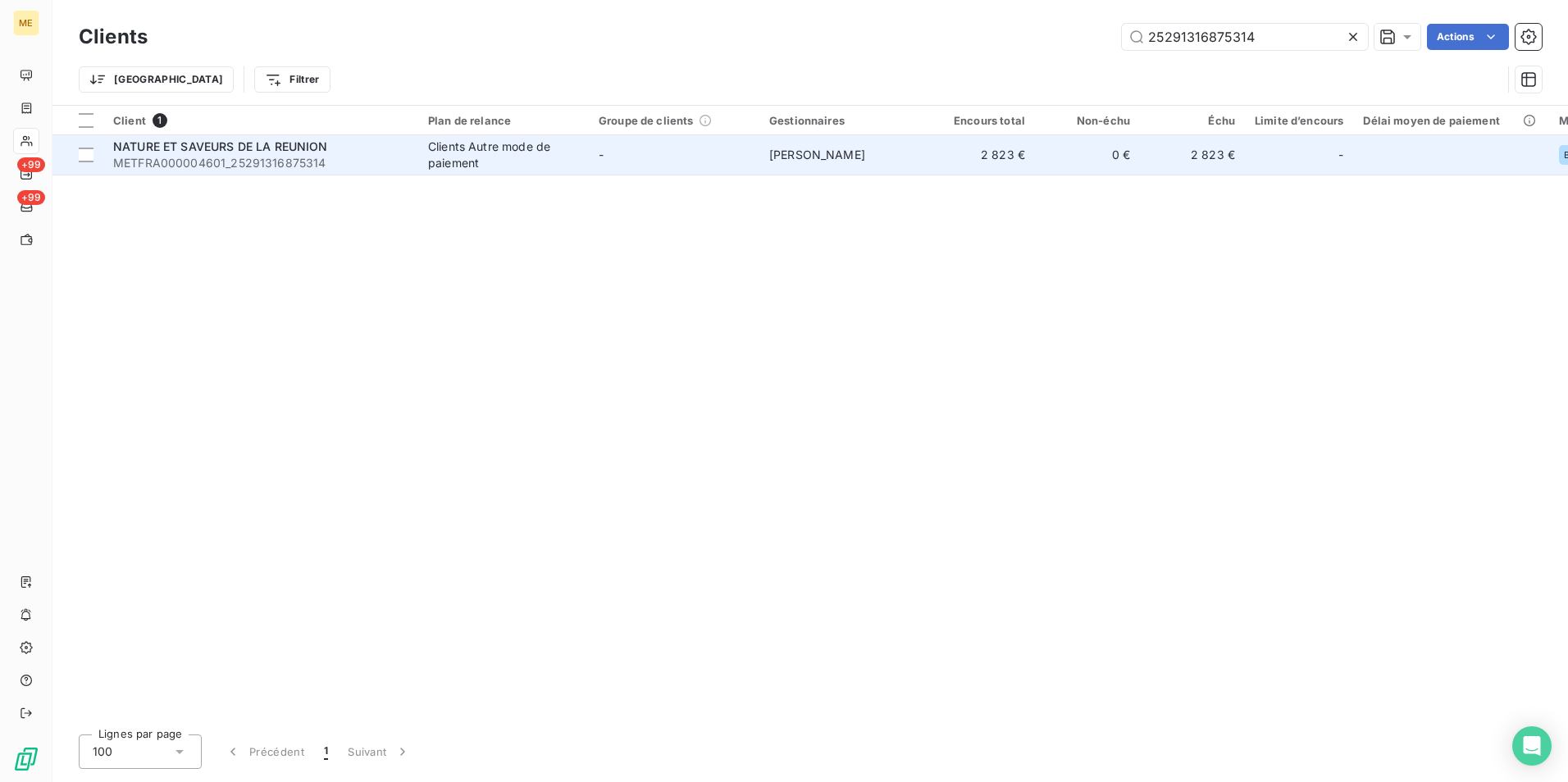 click on "0 €" at bounding box center [1087, 155] 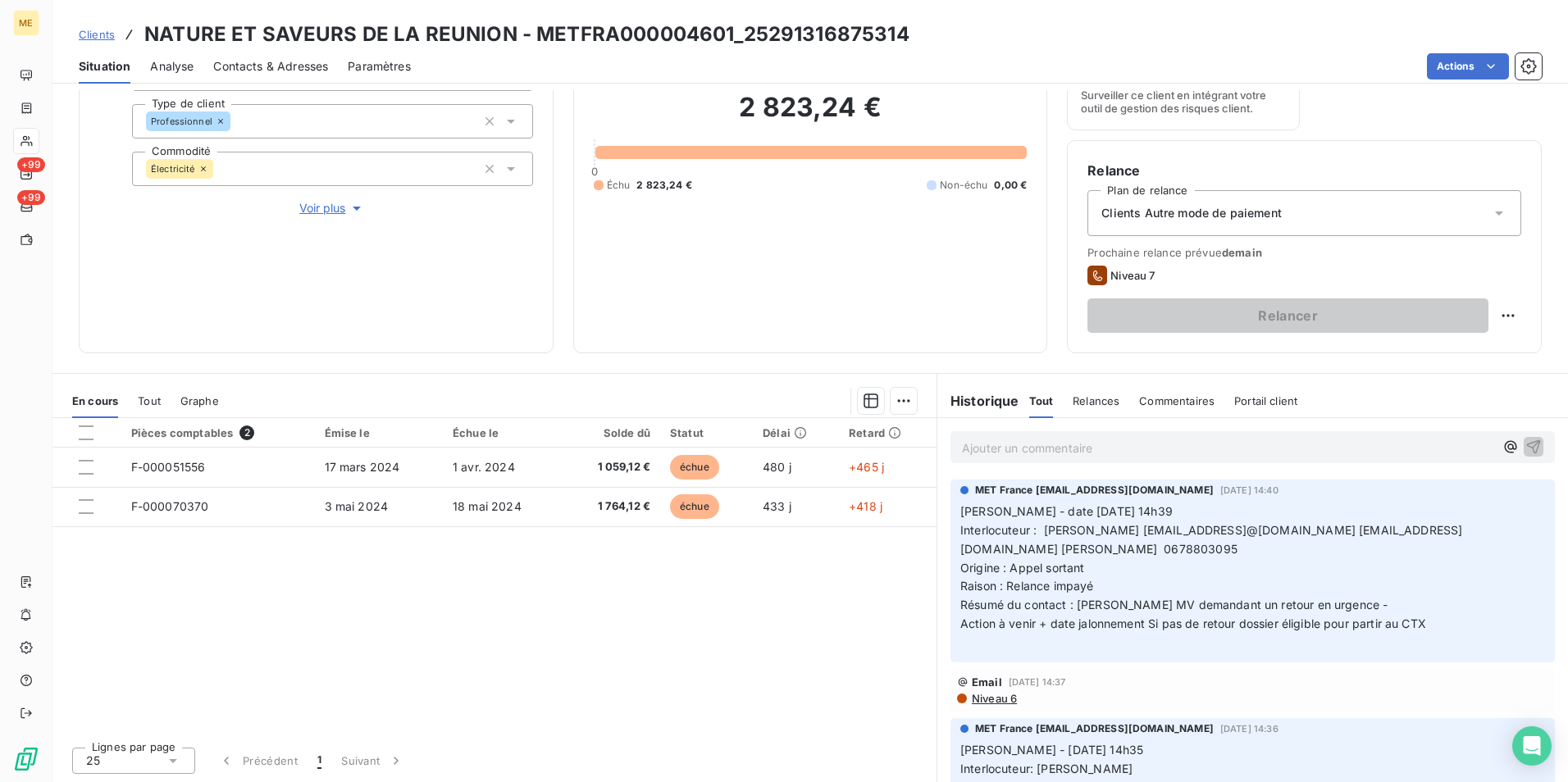scroll, scrollTop: 190, scrollLeft: 0, axis: vertical 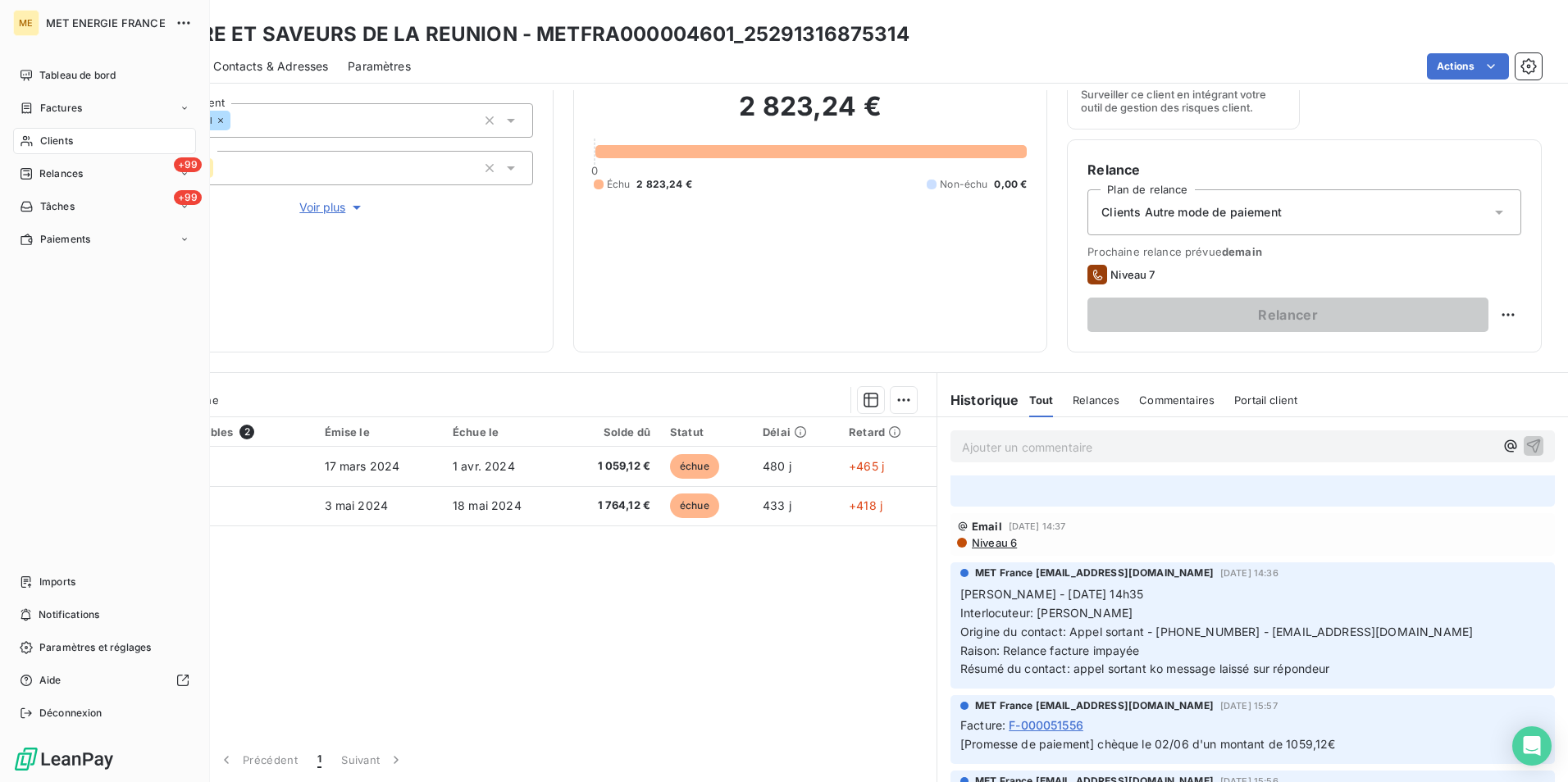 click on "Clients" at bounding box center (104, 141) 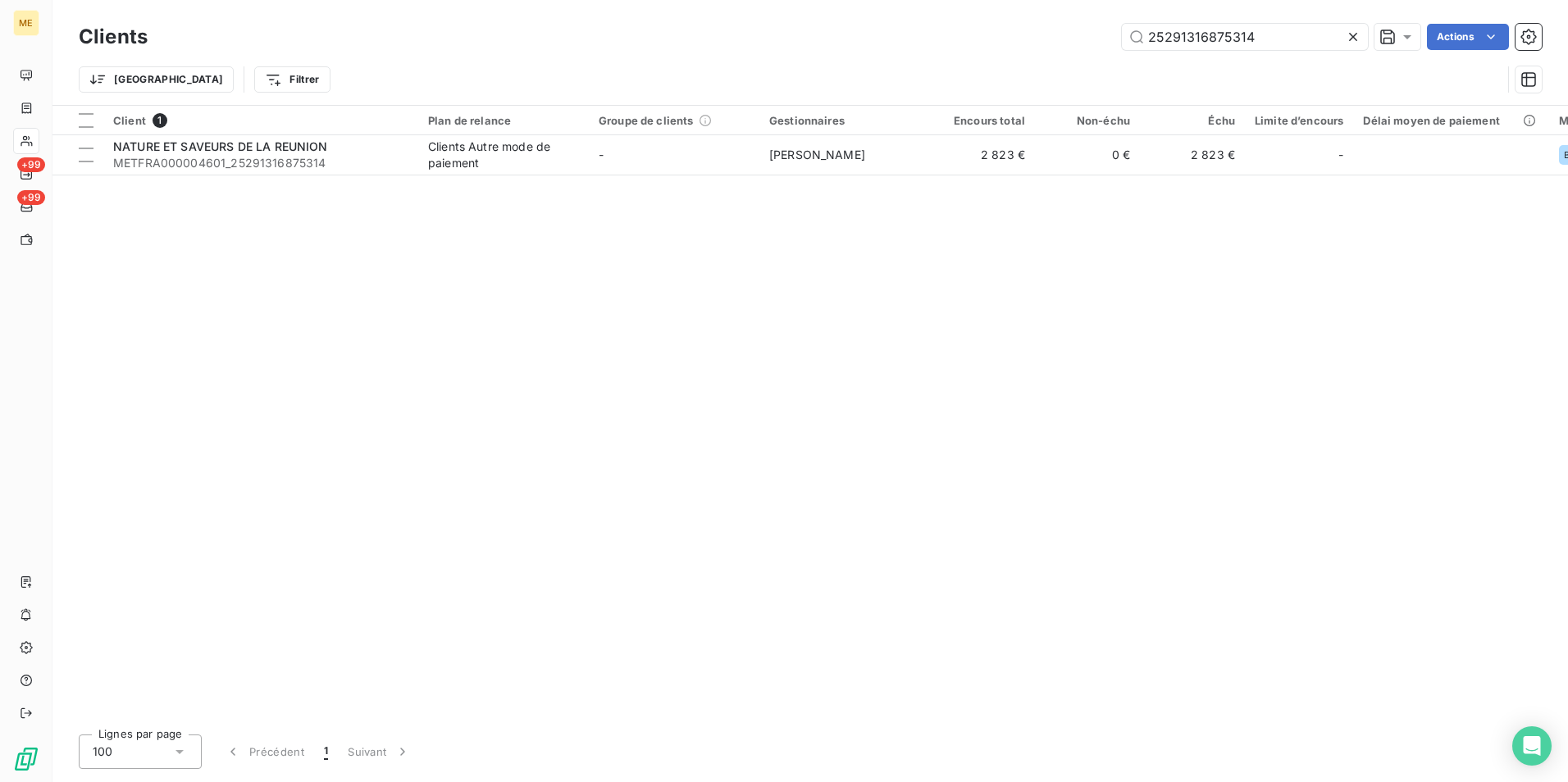 drag, startPoint x: 1266, startPoint y: 30, endPoint x: 1101, endPoint y: 33, distance: 165.02727 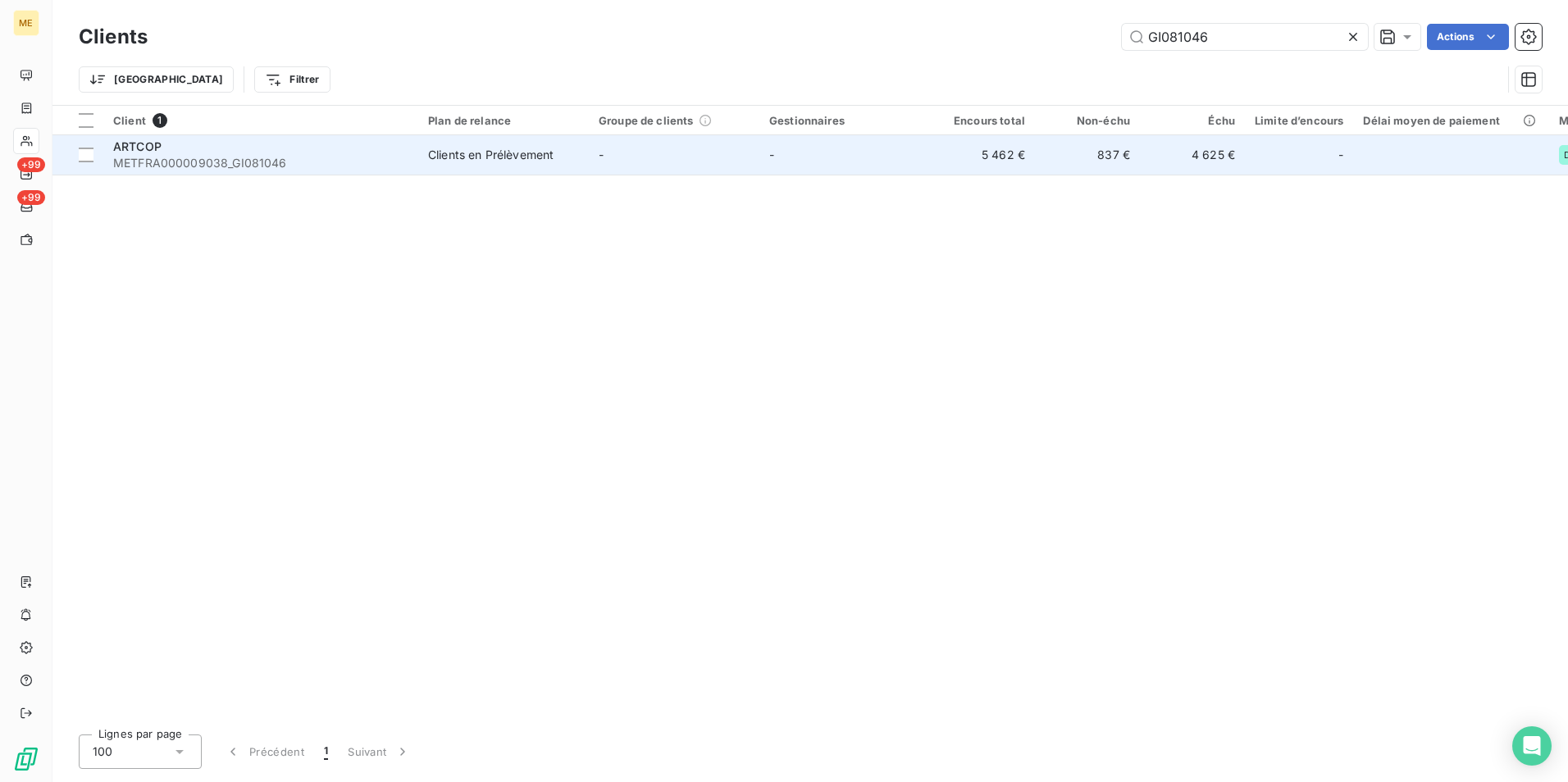 type on "GI081046" 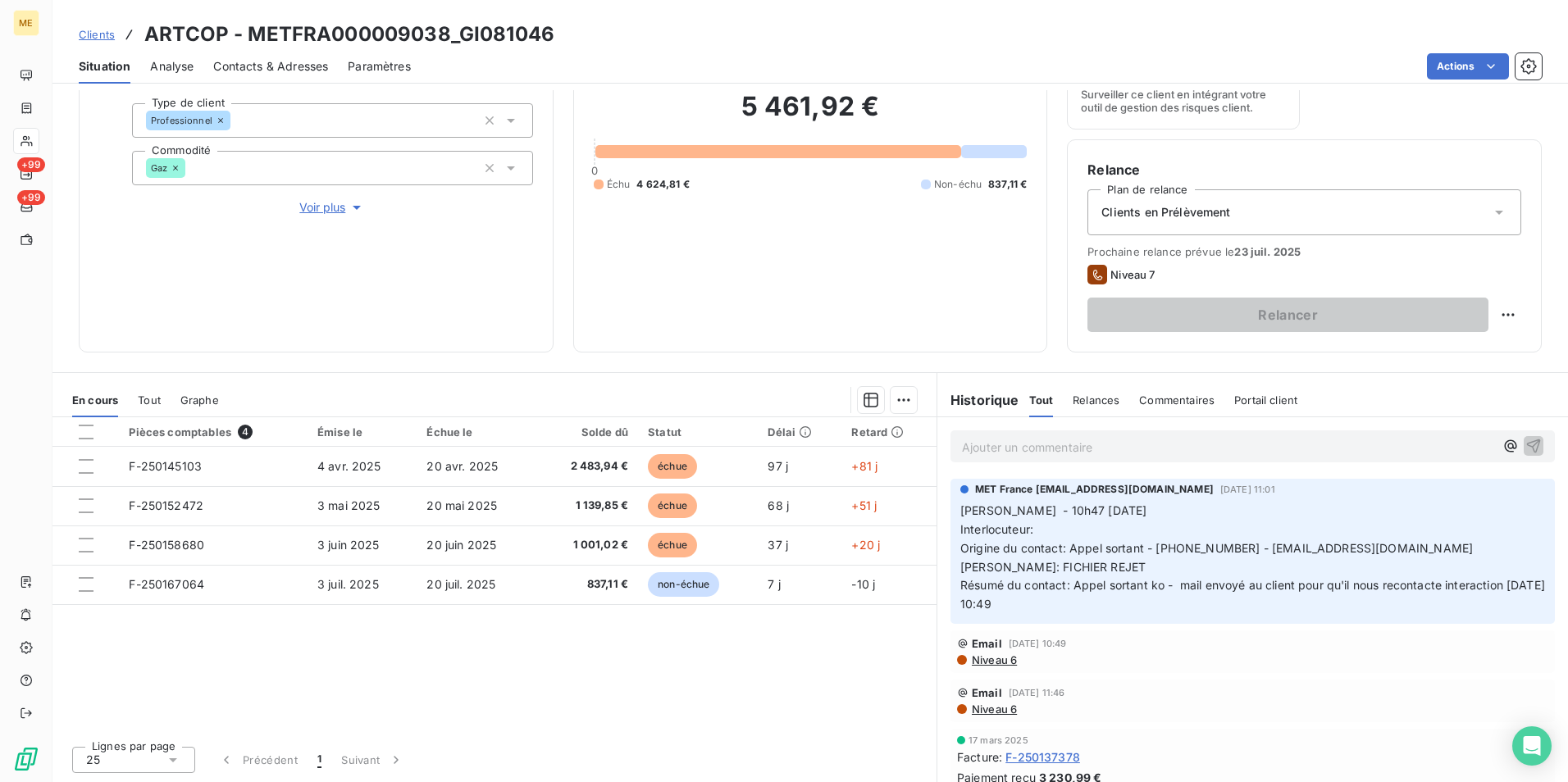 scroll, scrollTop: 0, scrollLeft: 0, axis: both 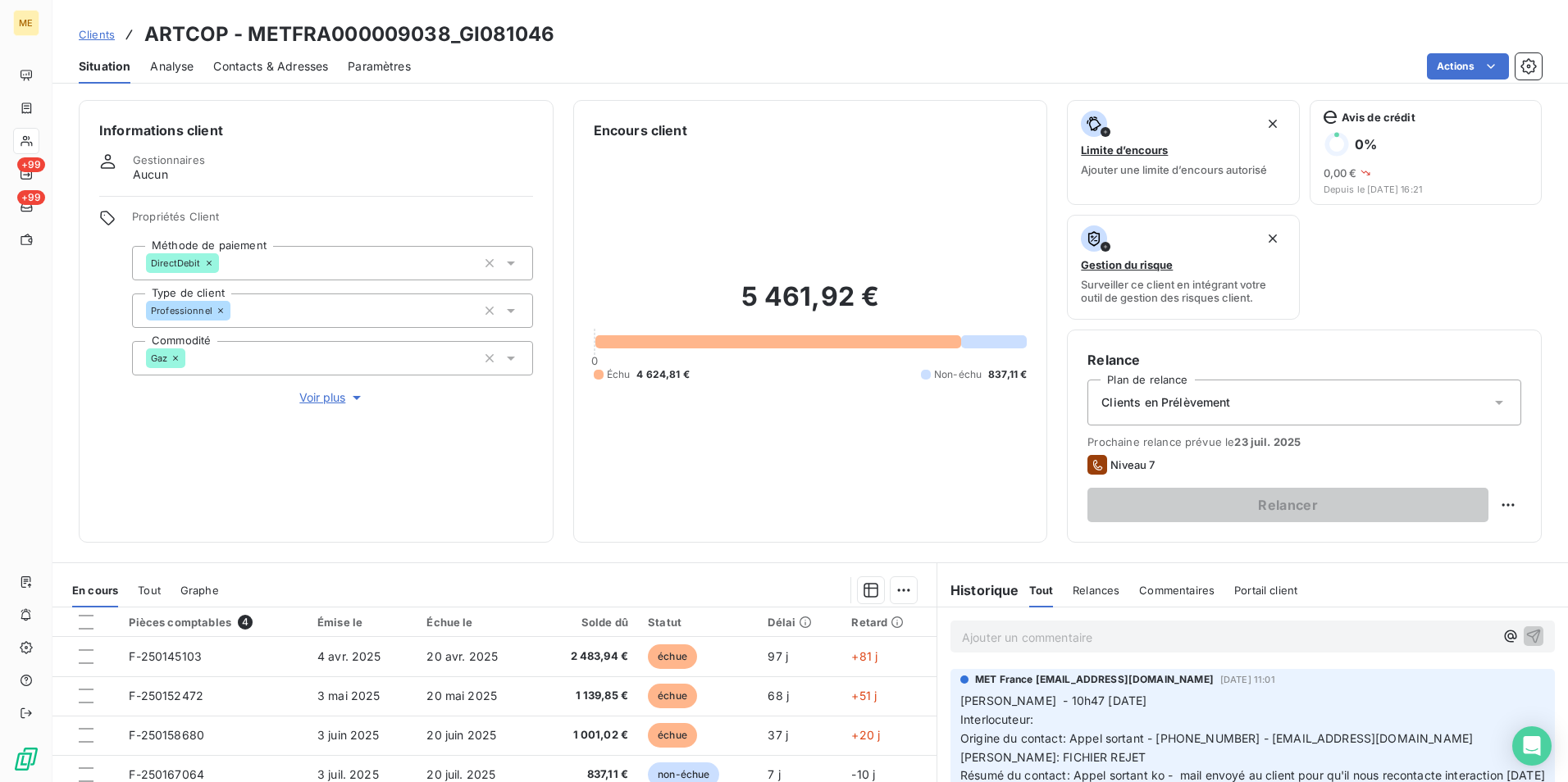 click on "Contacts & Adresses" at bounding box center (271, 66) 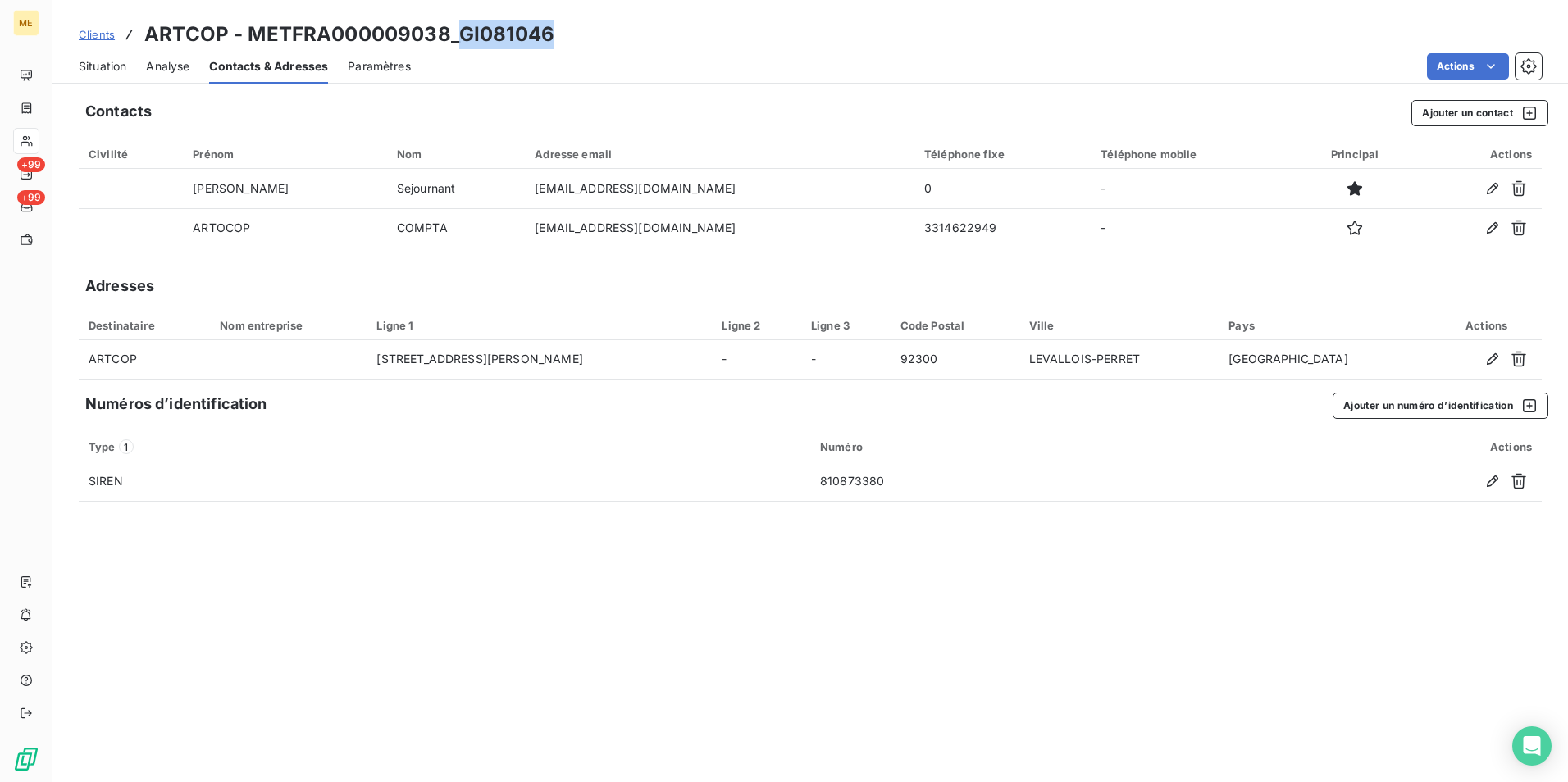 drag, startPoint x: 462, startPoint y: 35, endPoint x: 552, endPoint y: 41, distance: 90.1998 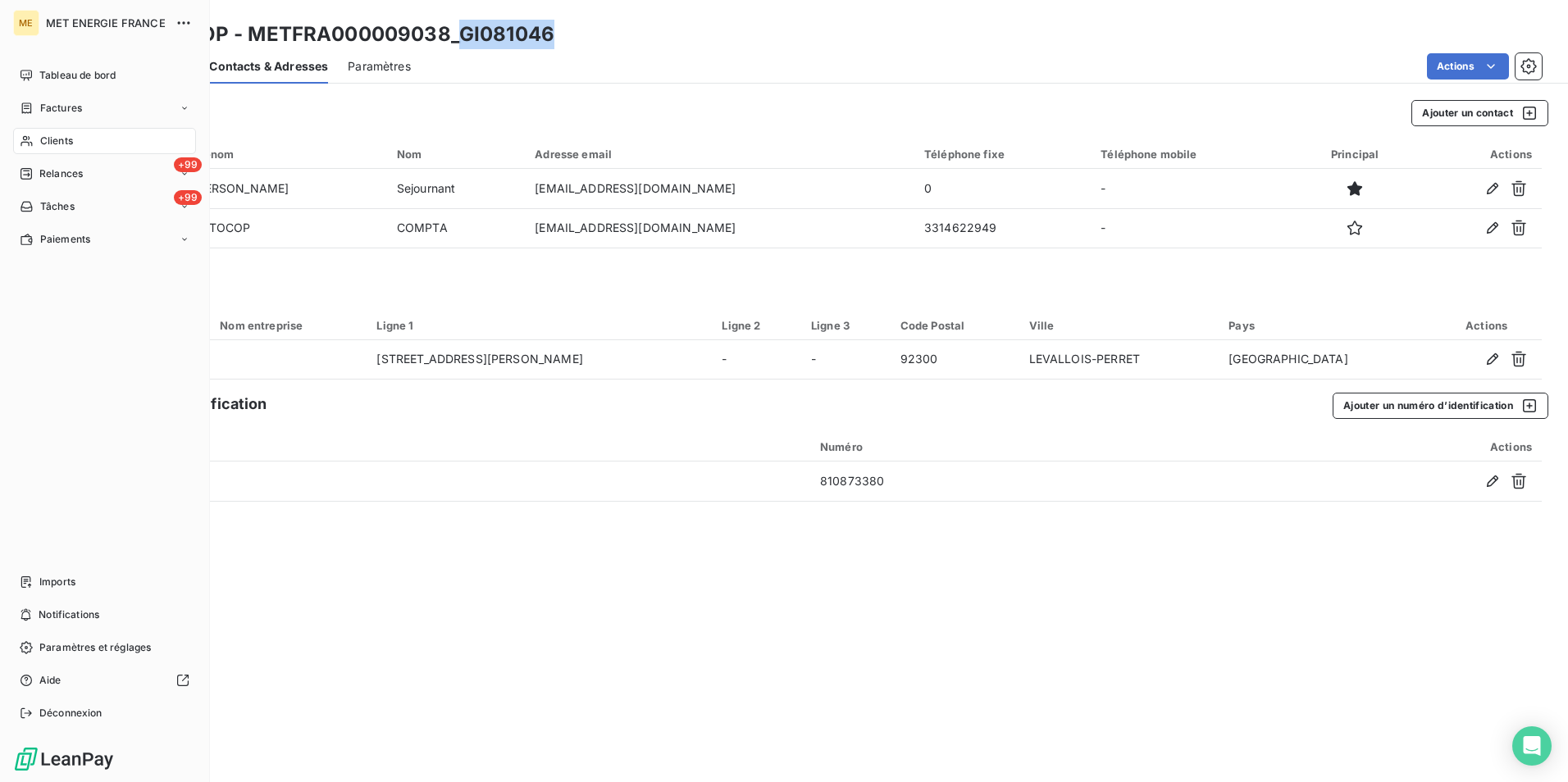 click on "Clients" at bounding box center [104, 141] 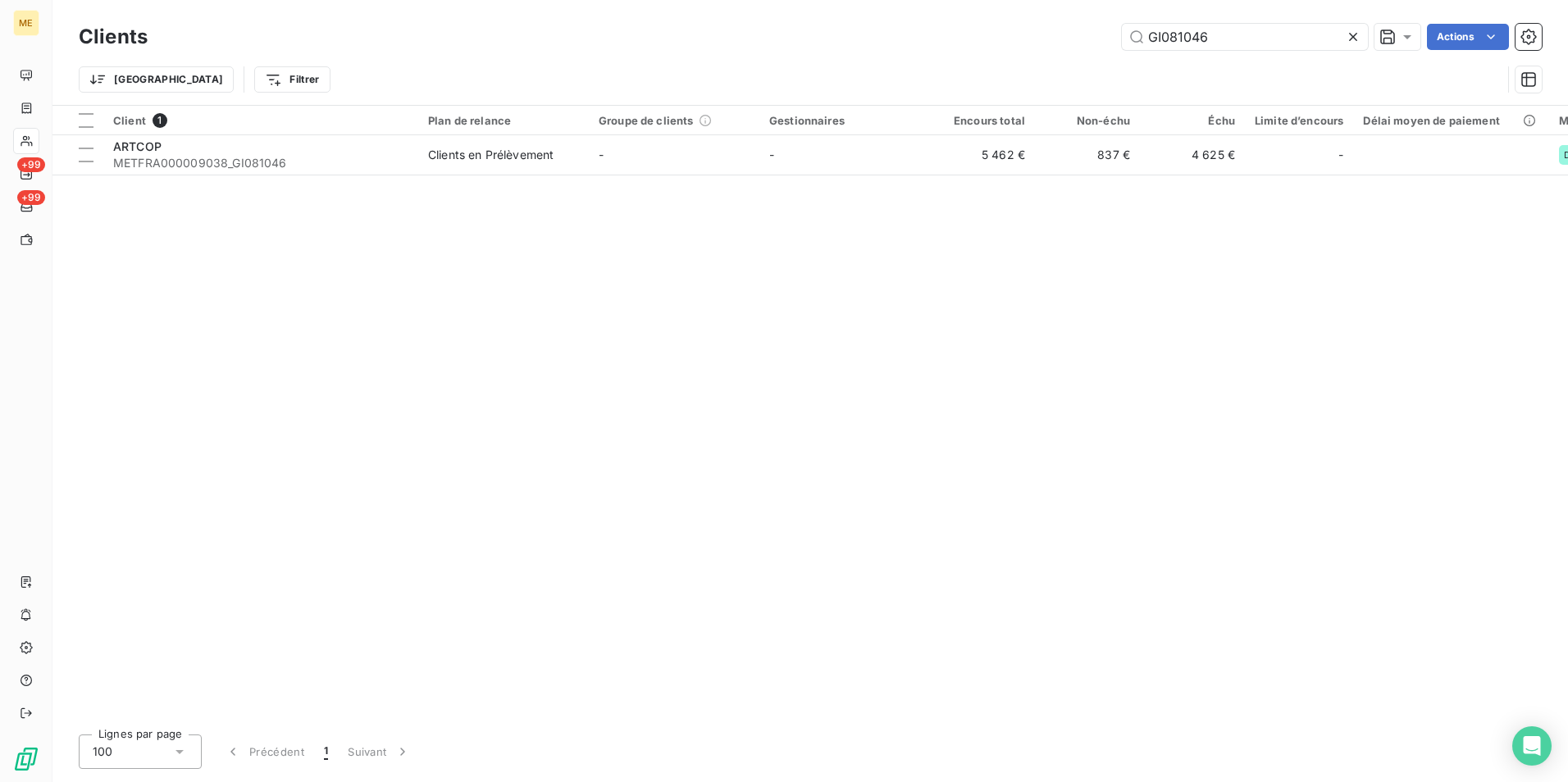 drag, startPoint x: 1221, startPoint y: 36, endPoint x: 1113, endPoint y: 35, distance: 108.00463 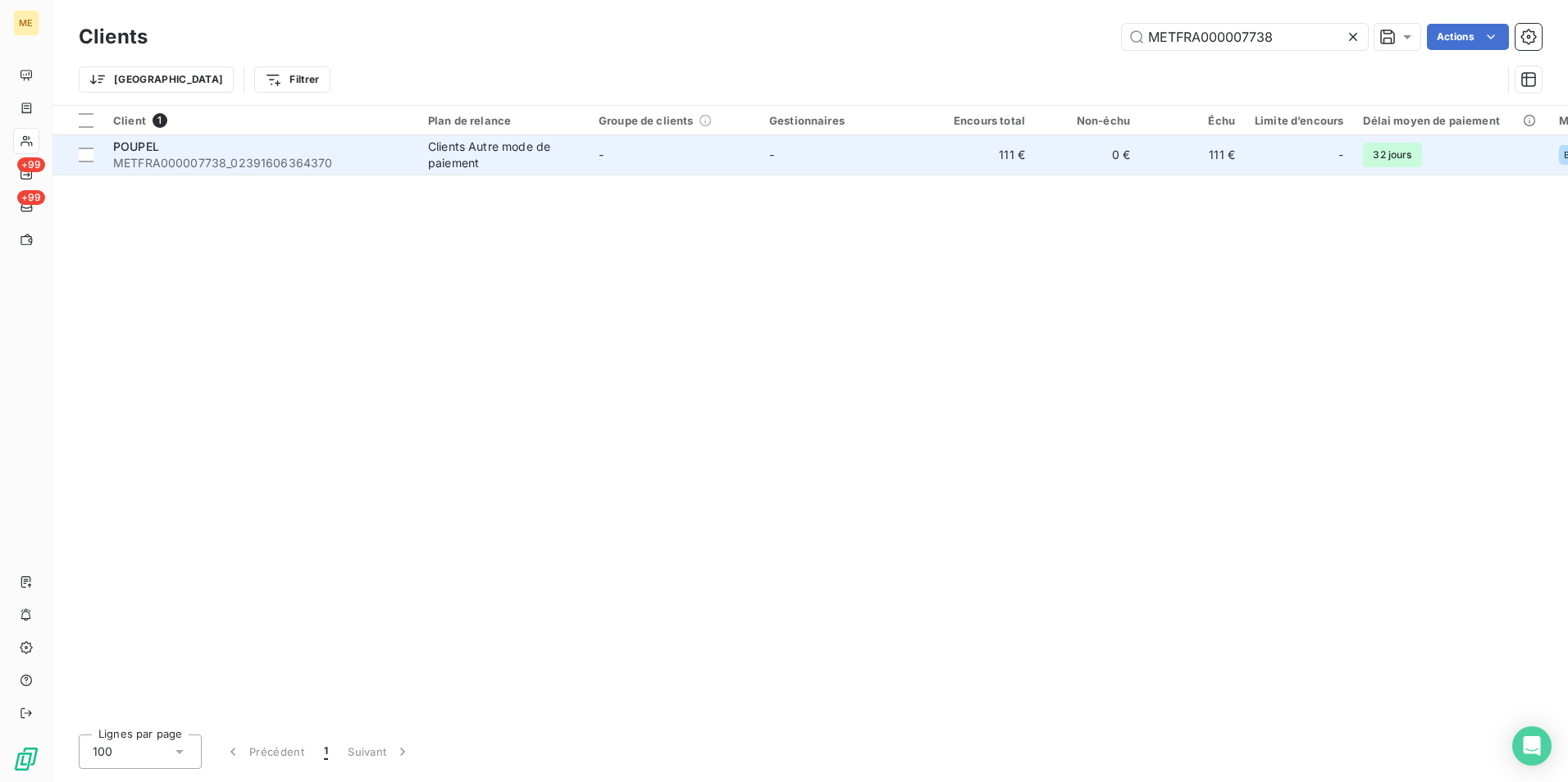 type on "METFRA000007738" 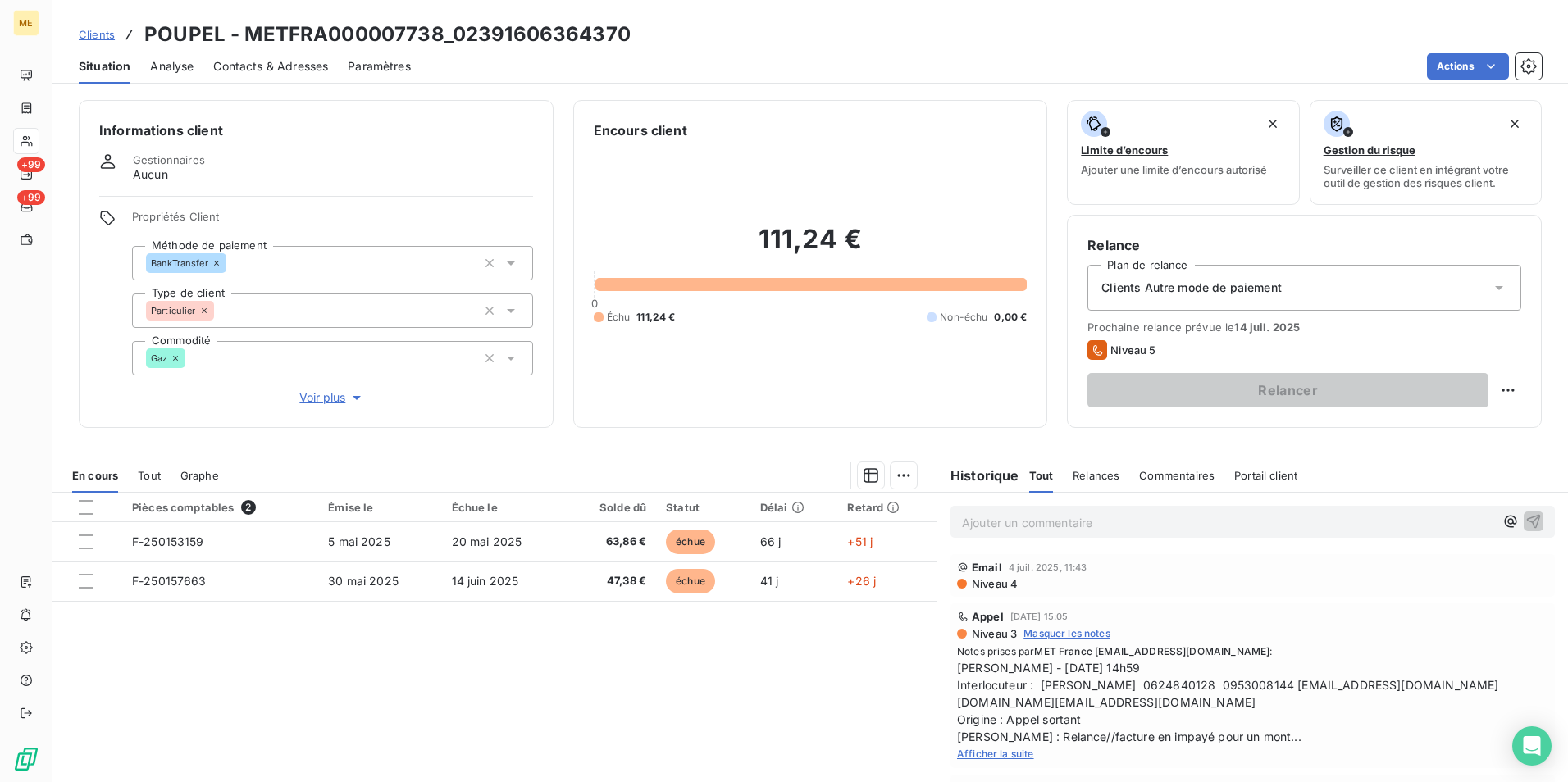 scroll, scrollTop: 75, scrollLeft: 0, axis: vertical 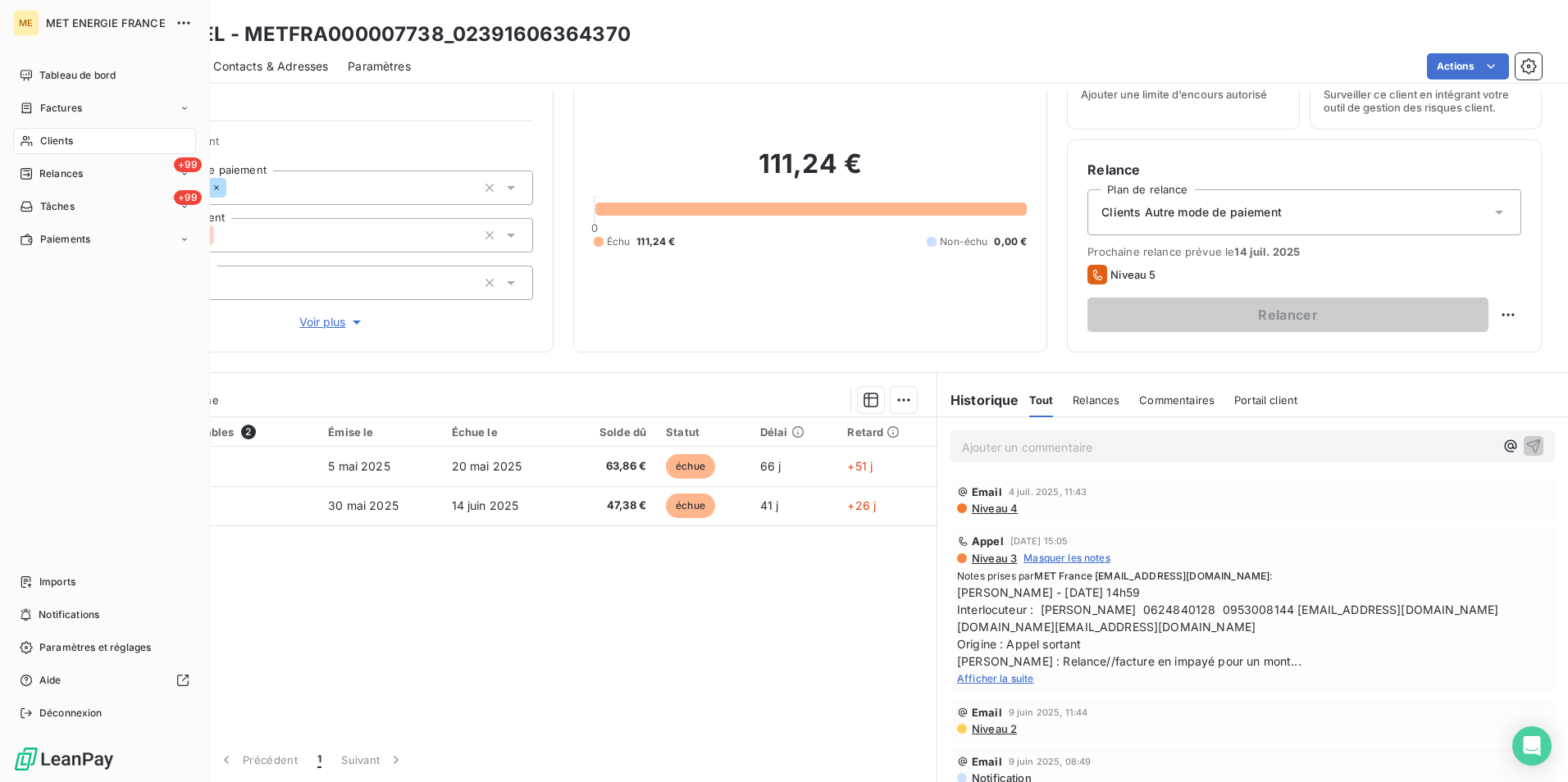 click on "Clients" at bounding box center (104, 141) 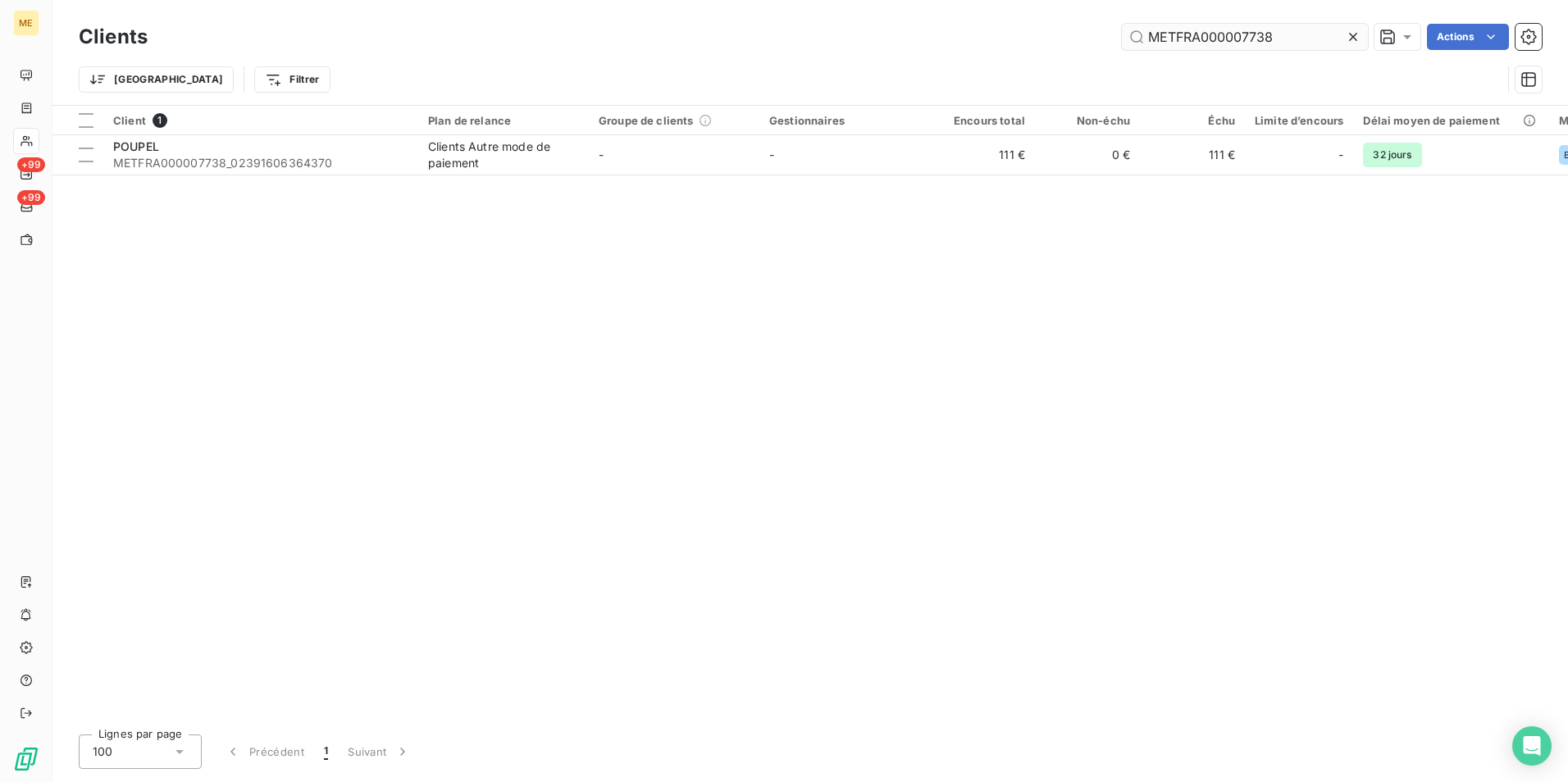 drag, startPoint x: 1295, startPoint y: 42, endPoint x: 1153, endPoint y: 44, distance: 142.01408 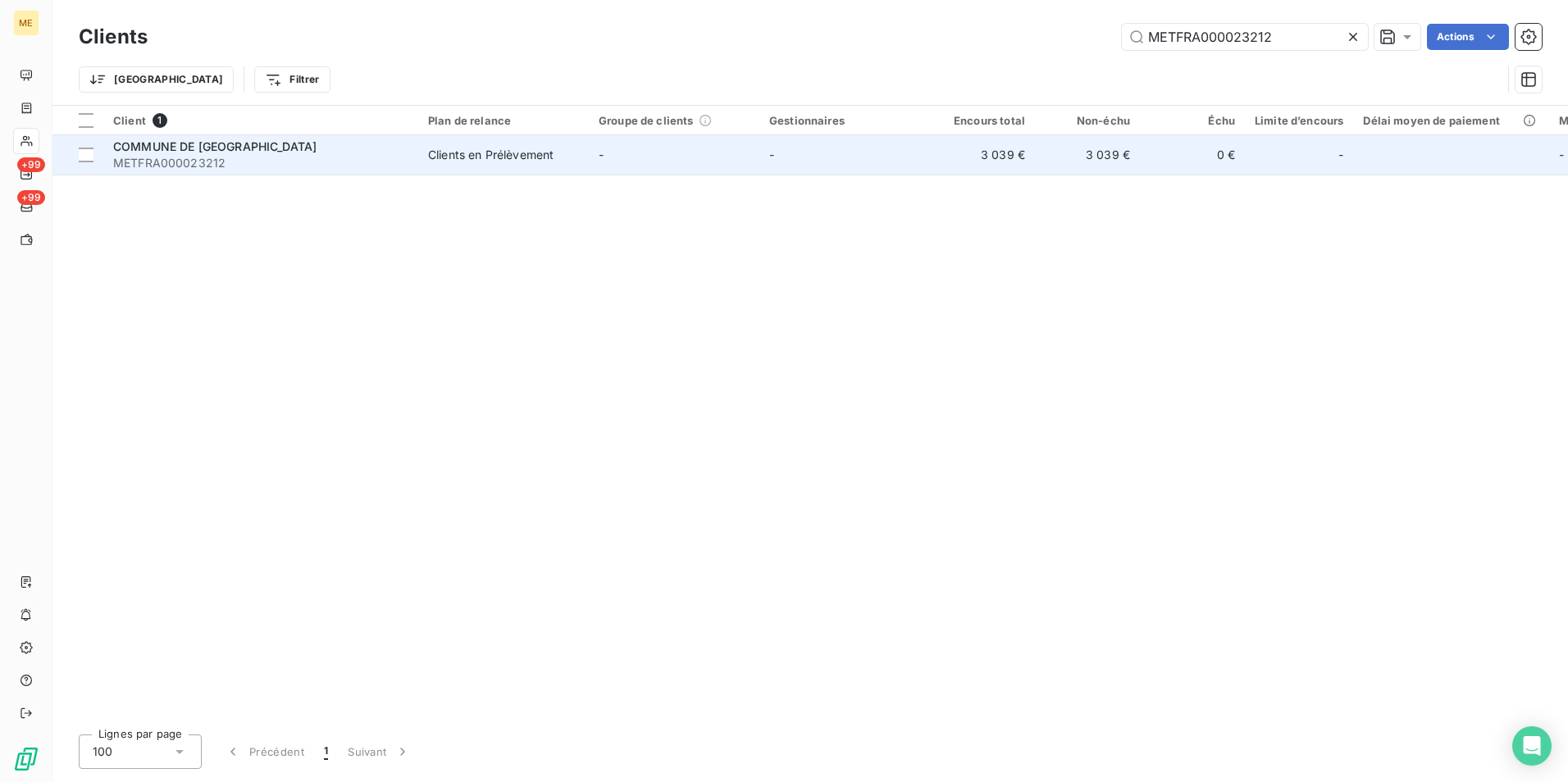 type on "METFRA000023212" 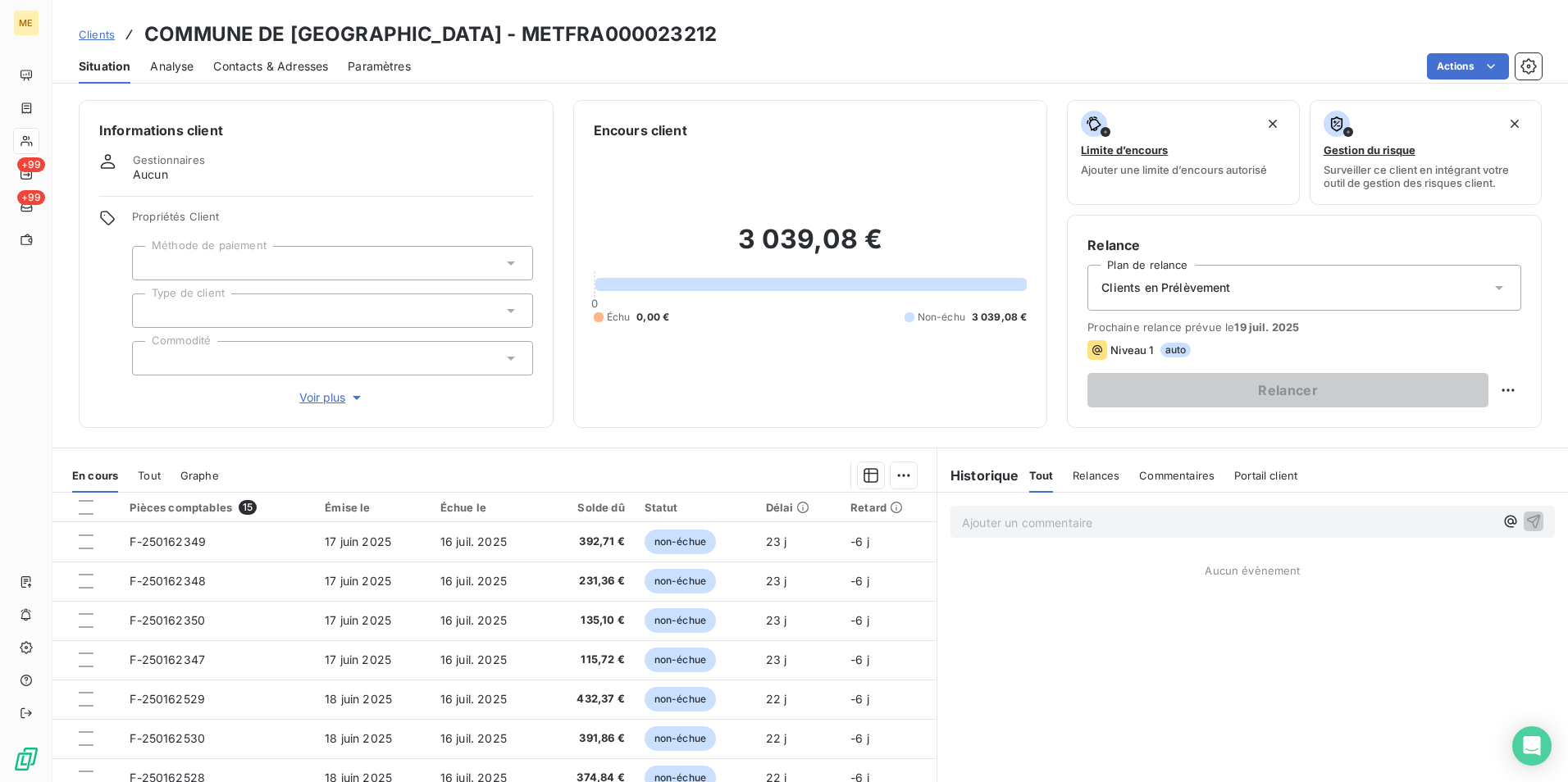 scroll, scrollTop: 75, scrollLeft: 0, axis: vertical 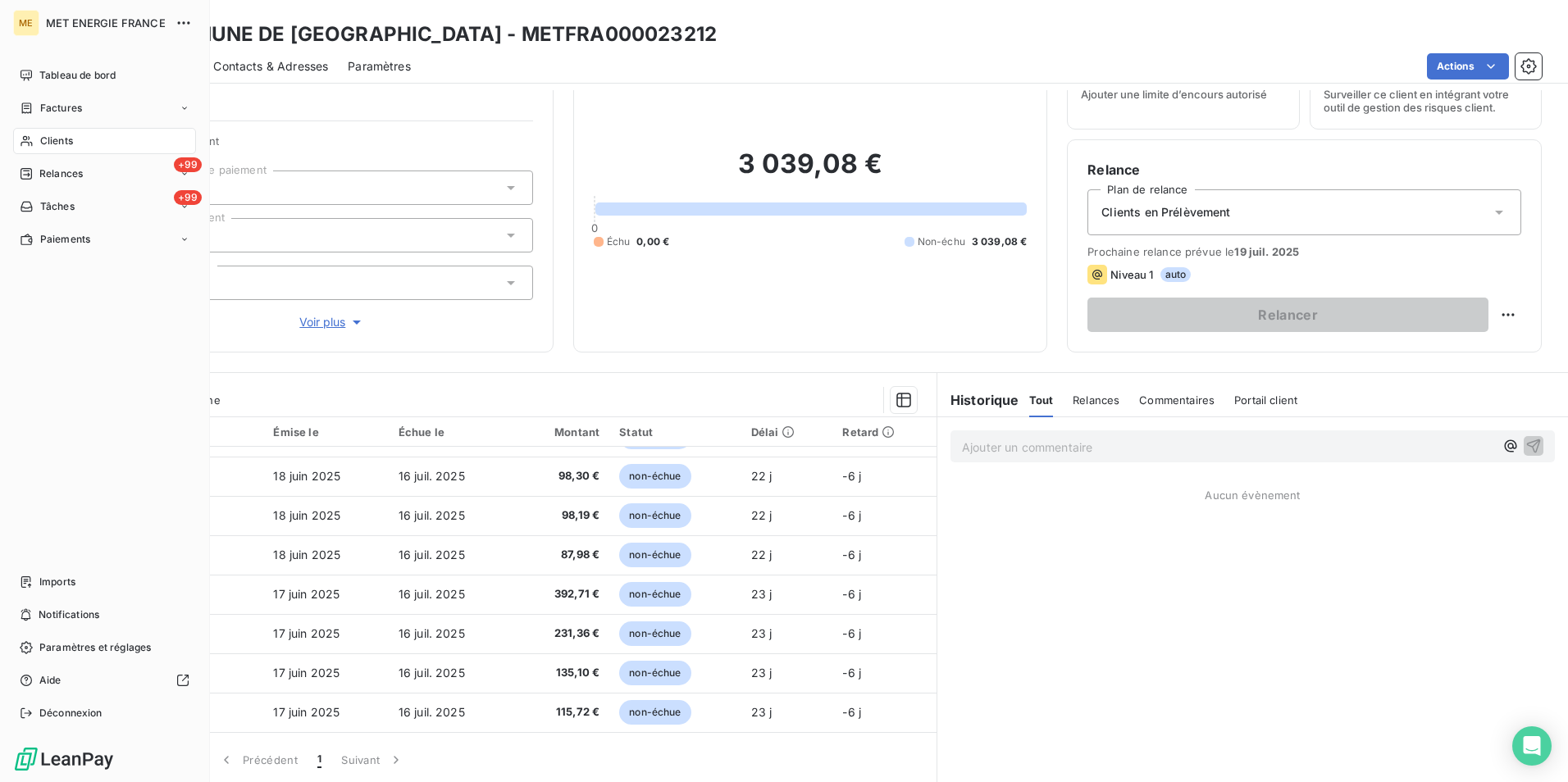 click on "Clients" at bounding box center [104, 141] 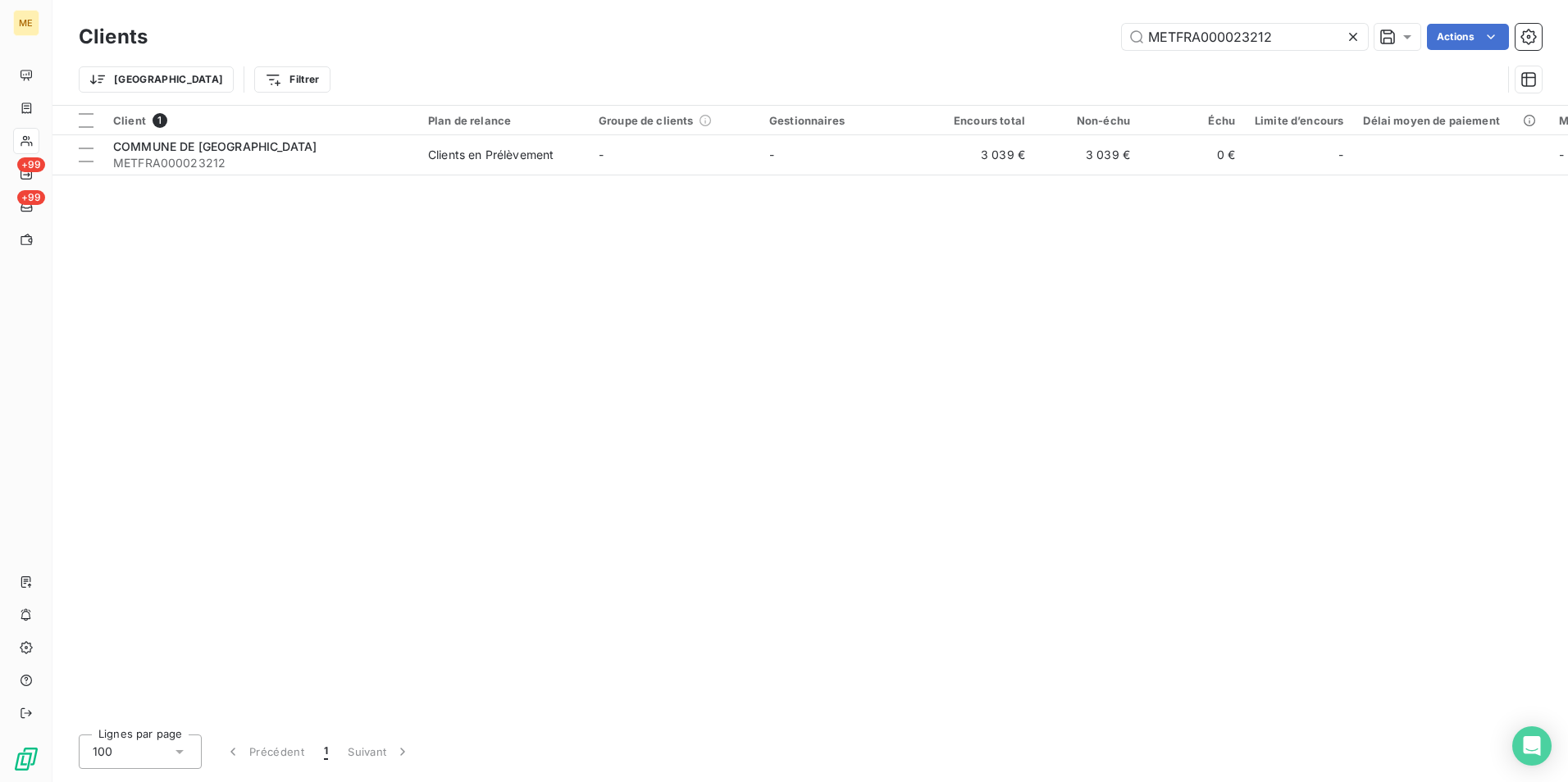 click 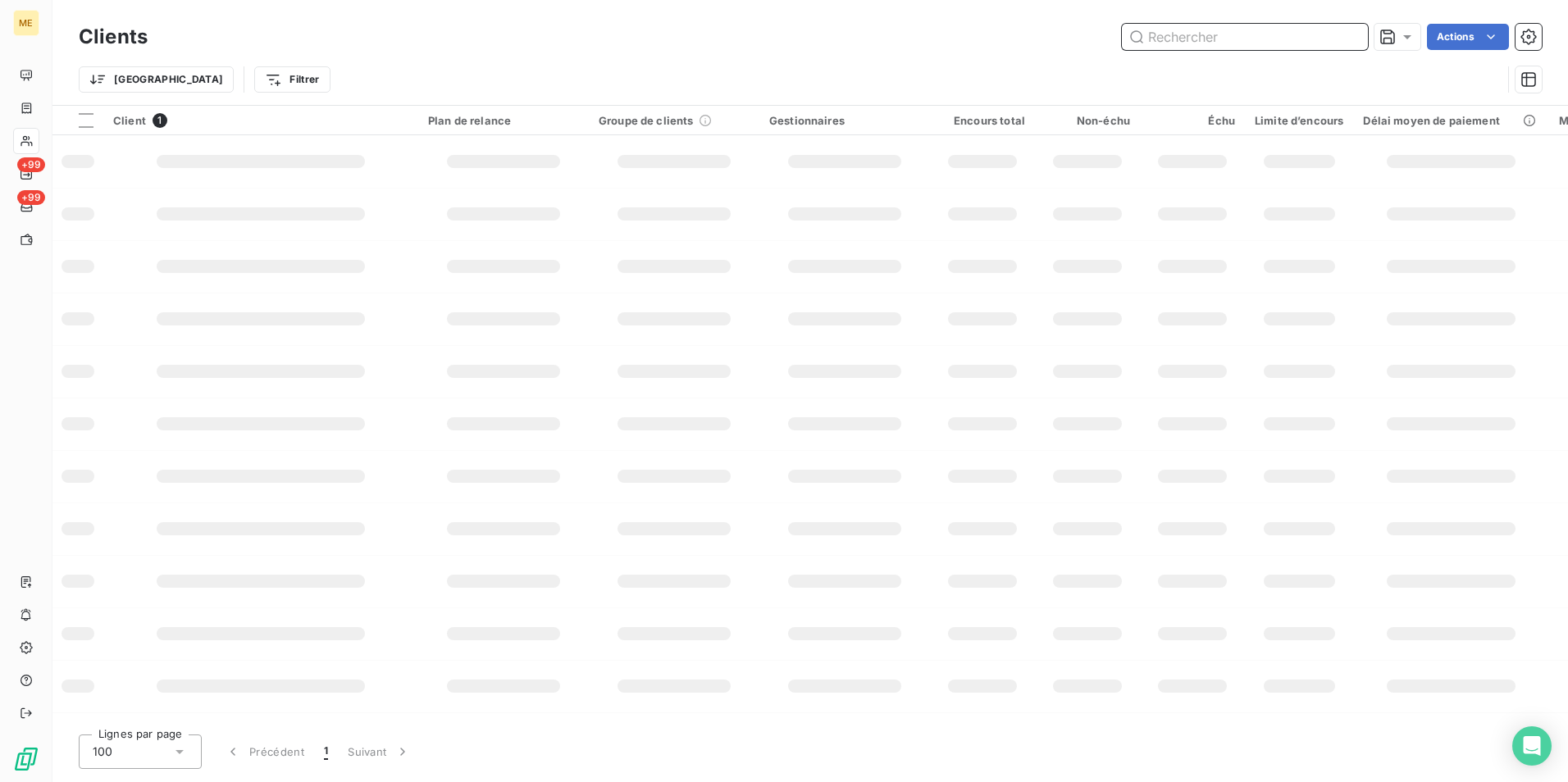 click at bounding box center [1245, 37] 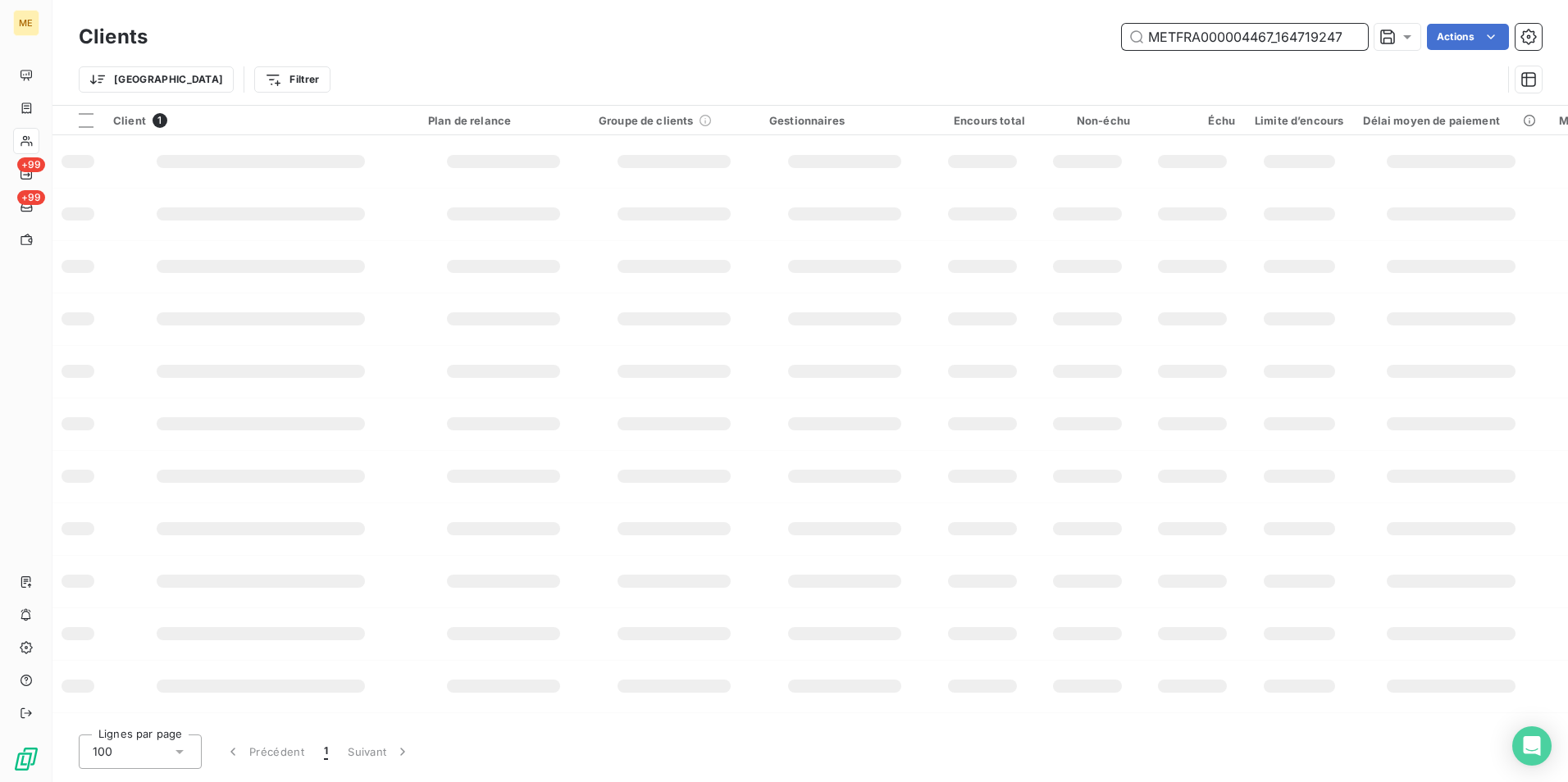 click on "METFRA000004467_16471924741043" at bounding box center (1245, 37) 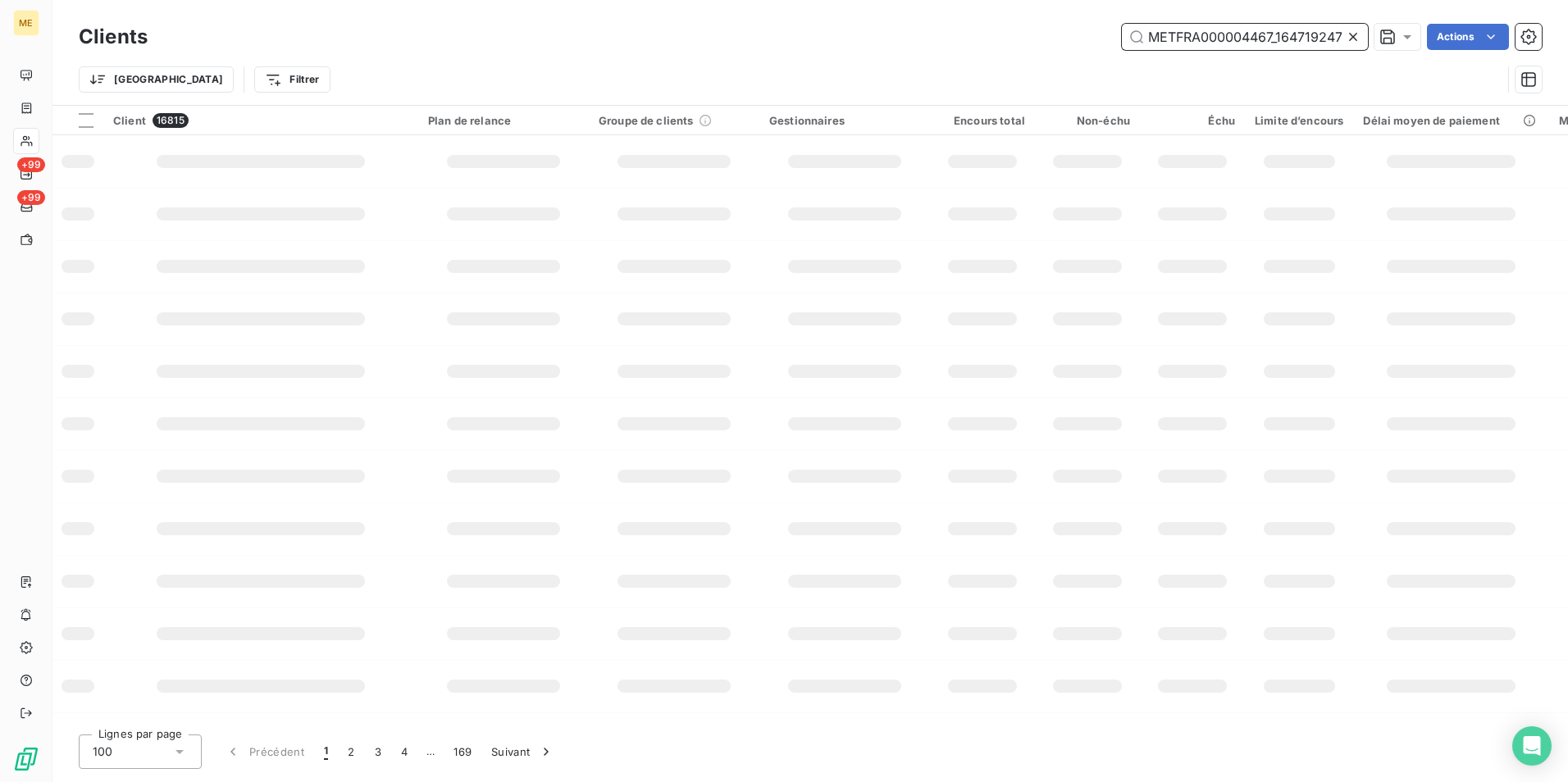 scroll, scrollTop: 0, scrollLeft: 40, axis: horizontal 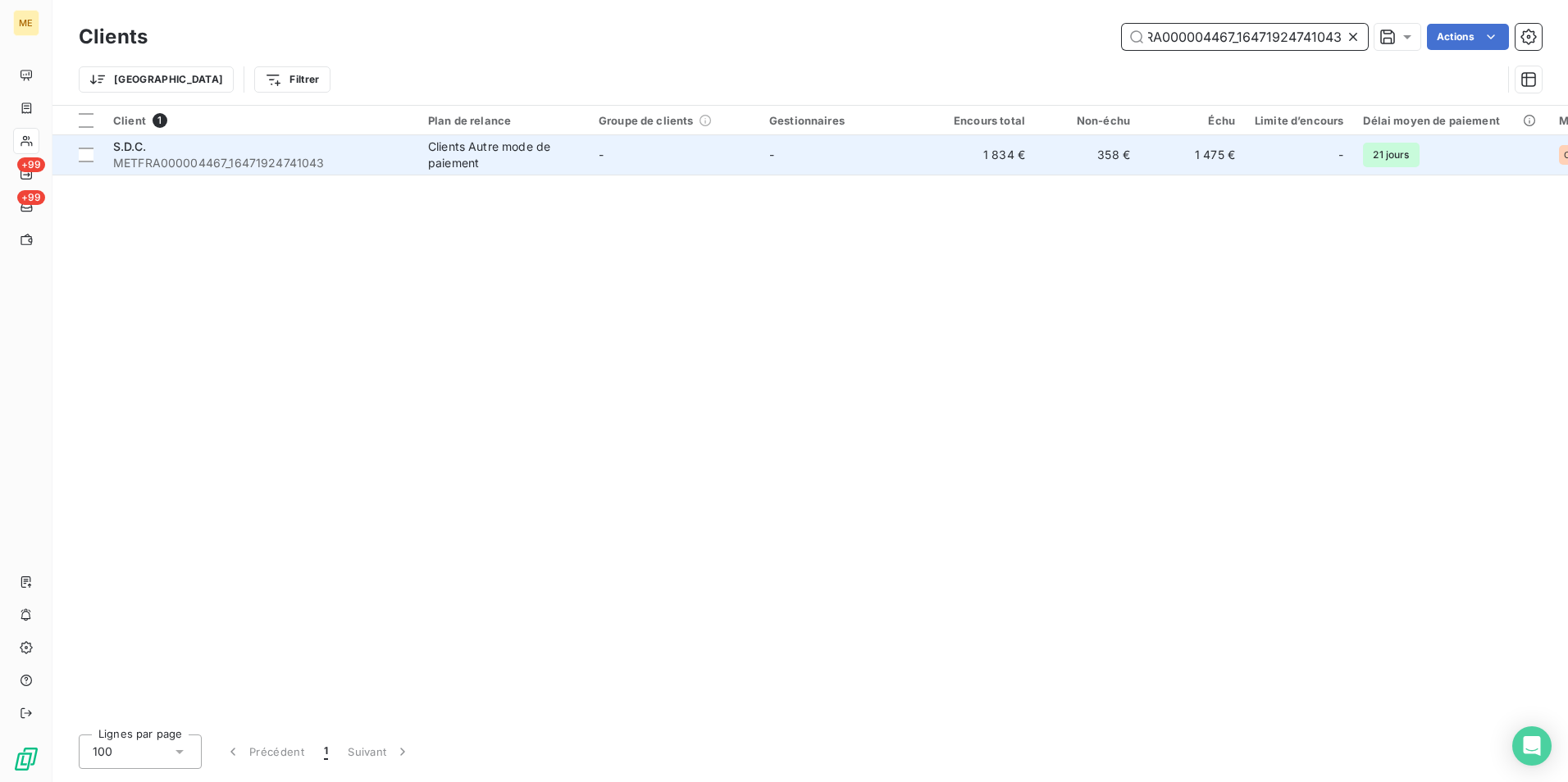 type on "METFRA000004467_16471924741043" 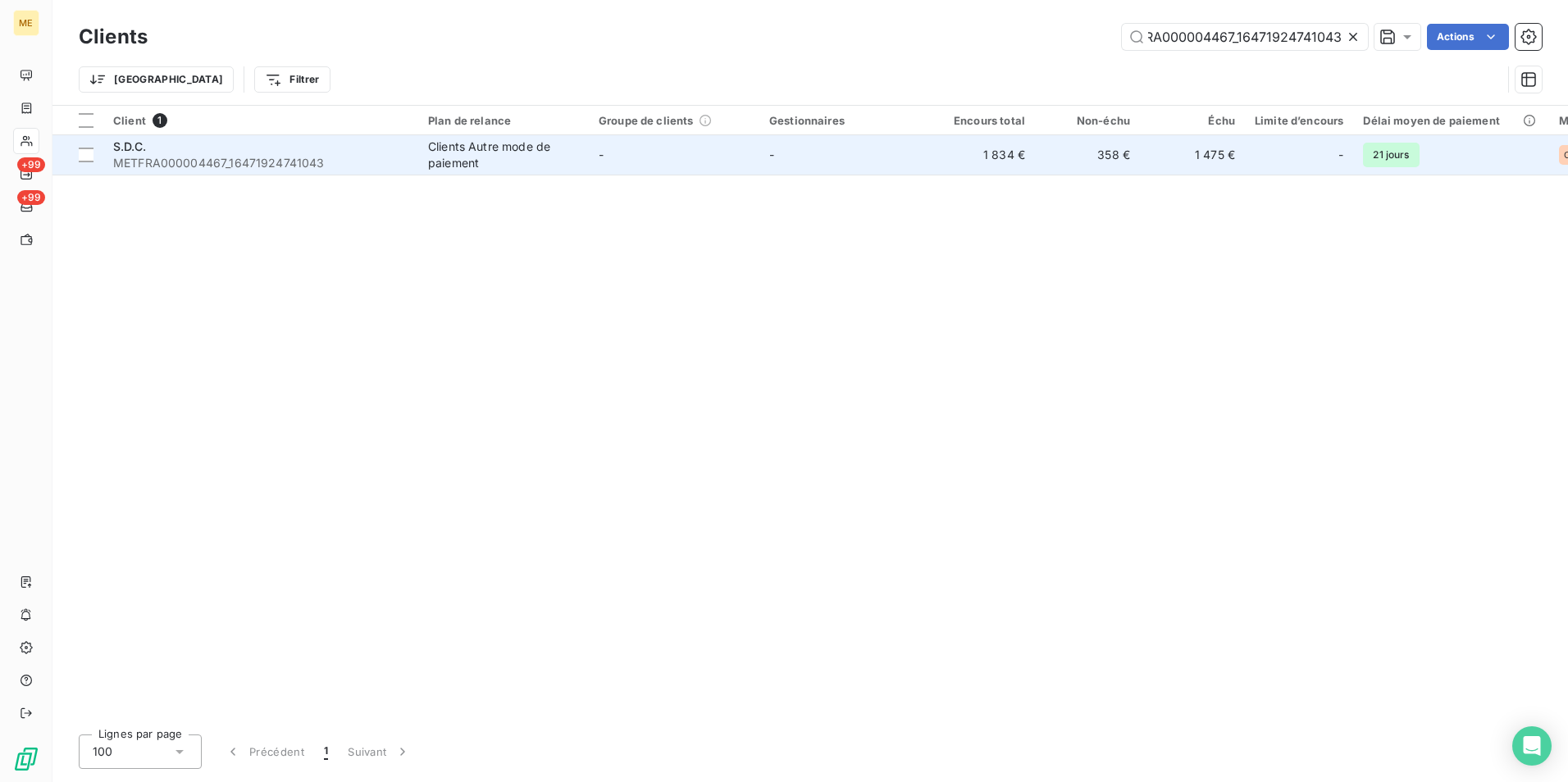 scroll, scrollTop: 0, scrollLeft: 0, axis: both 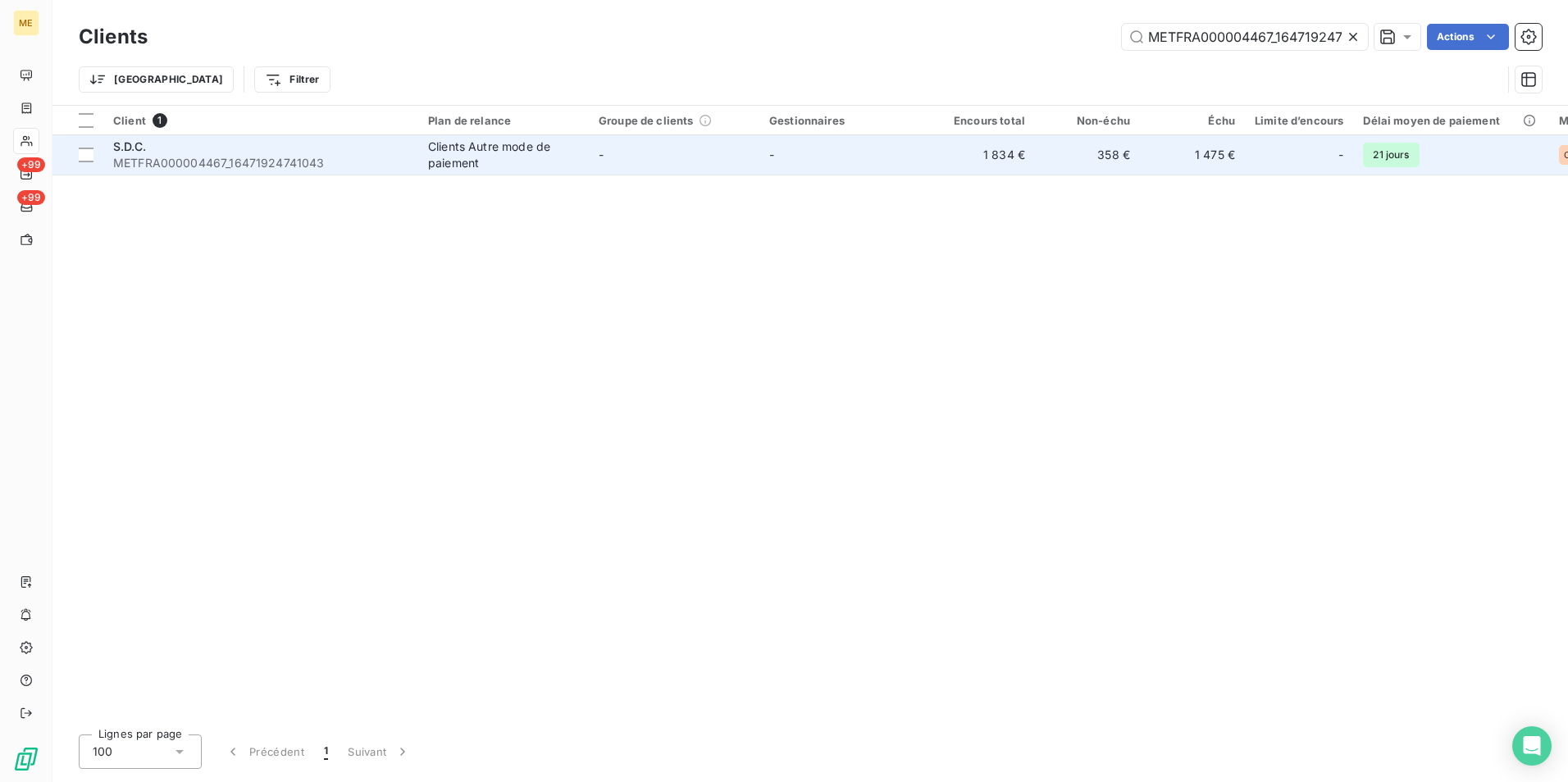 click on "-" at bounding box center (845, 155) 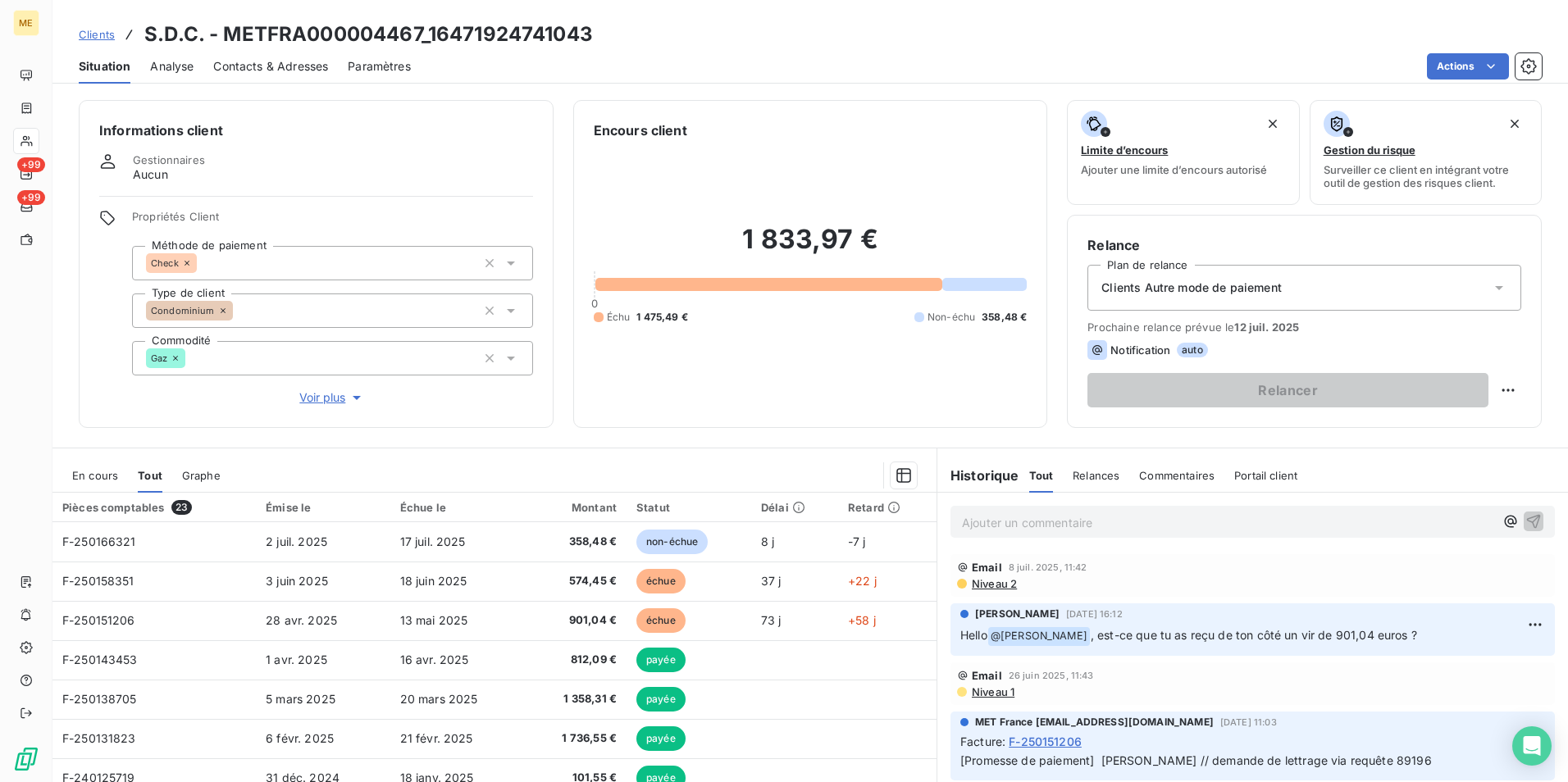 scroll, scrollTop: 75, scrollLeft: 0, axis: vertical 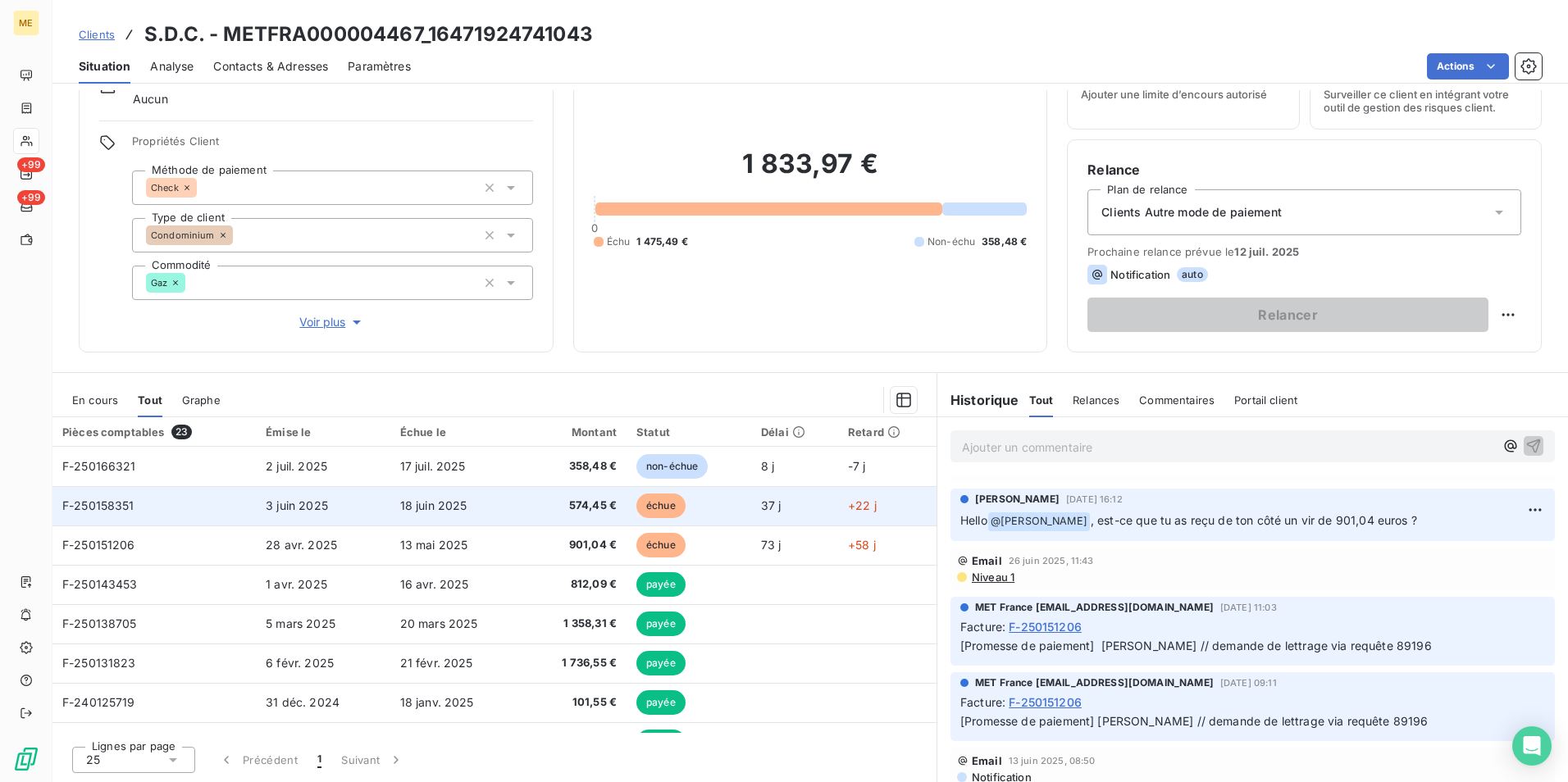 click on "37 j" at bounding box center [795, 506] 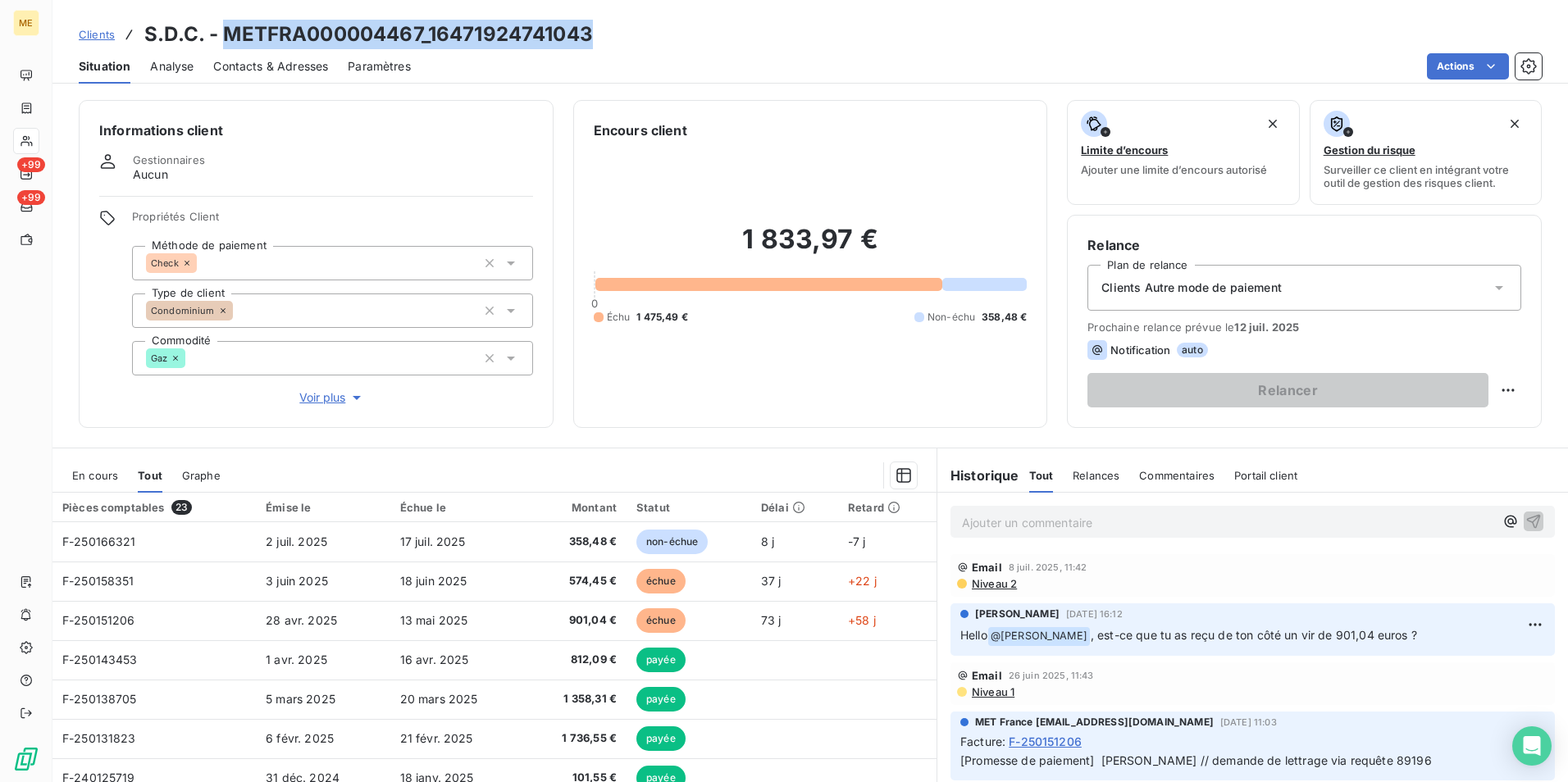 drag, startPoint x: 611, startPoint y: 39, endPoint x: 226, endPoint y: 34, distance: 385.0325 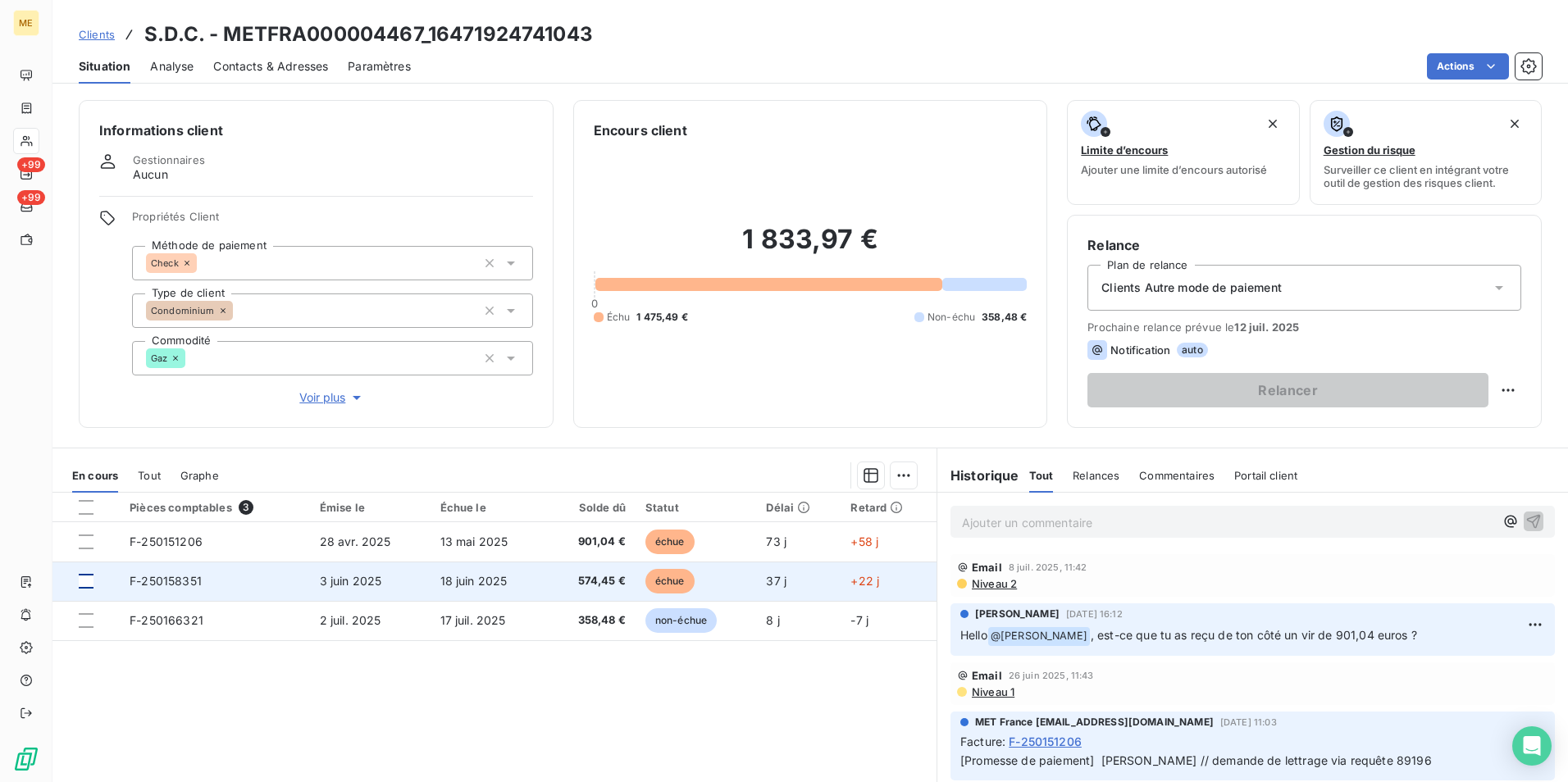 click at bounding box center [86, 581] 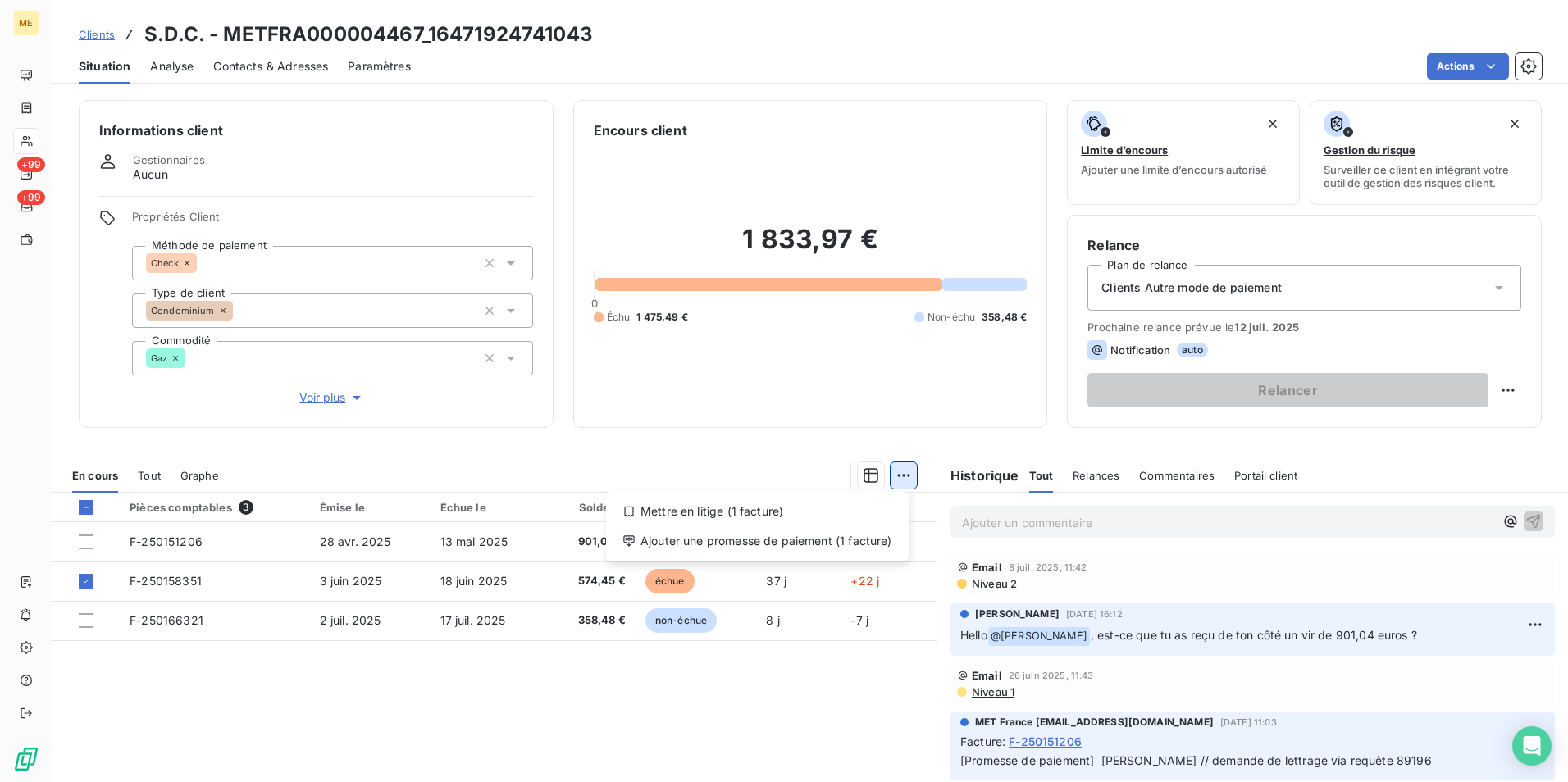 click on "ME +99 +99 Clients S.D.C. - METFRA000004467_16471924741043 Situation Analyse Contacts & Adresses Paramètres Actions Informations client Gestionnaires Aucun Propriétés Client Méthode de paiement Check Type de client Condominium Commodité Gaz Voir plus Encours client   1 833,97 € 0 Échu 1 475,49 € Non-échu 358,48 €     Limite d’encours Ajouter une limite d’encours autorisé Gestion du risque Surveiller ce client en intégrant votre outil de gestion des risques client. Relance Plan de relance Clients Autre mode de paiement Prochaine relance prévue le  12 juil. 2025 Notification auto Relancer En cours Tout Graphe Mettre en litige (1 facture) Ajouter une promesse de paiement (1 facture) Pièces comptables 3 Émise le Échue le Solde dû Statut Délai   Retard   F-250151206 28 avr. 2025 13 mai 2025 901,04 € échue 73 j +58 j F-250158351 3 juin 2025 18 juin 2025 574,45 € échue 37 j +22 j F-250166321 2 juil. 2025 17 juil. 2025 358,48 € non-échue 8 j -7 j 25 1 Suivant" at bounding box center (784, 391) 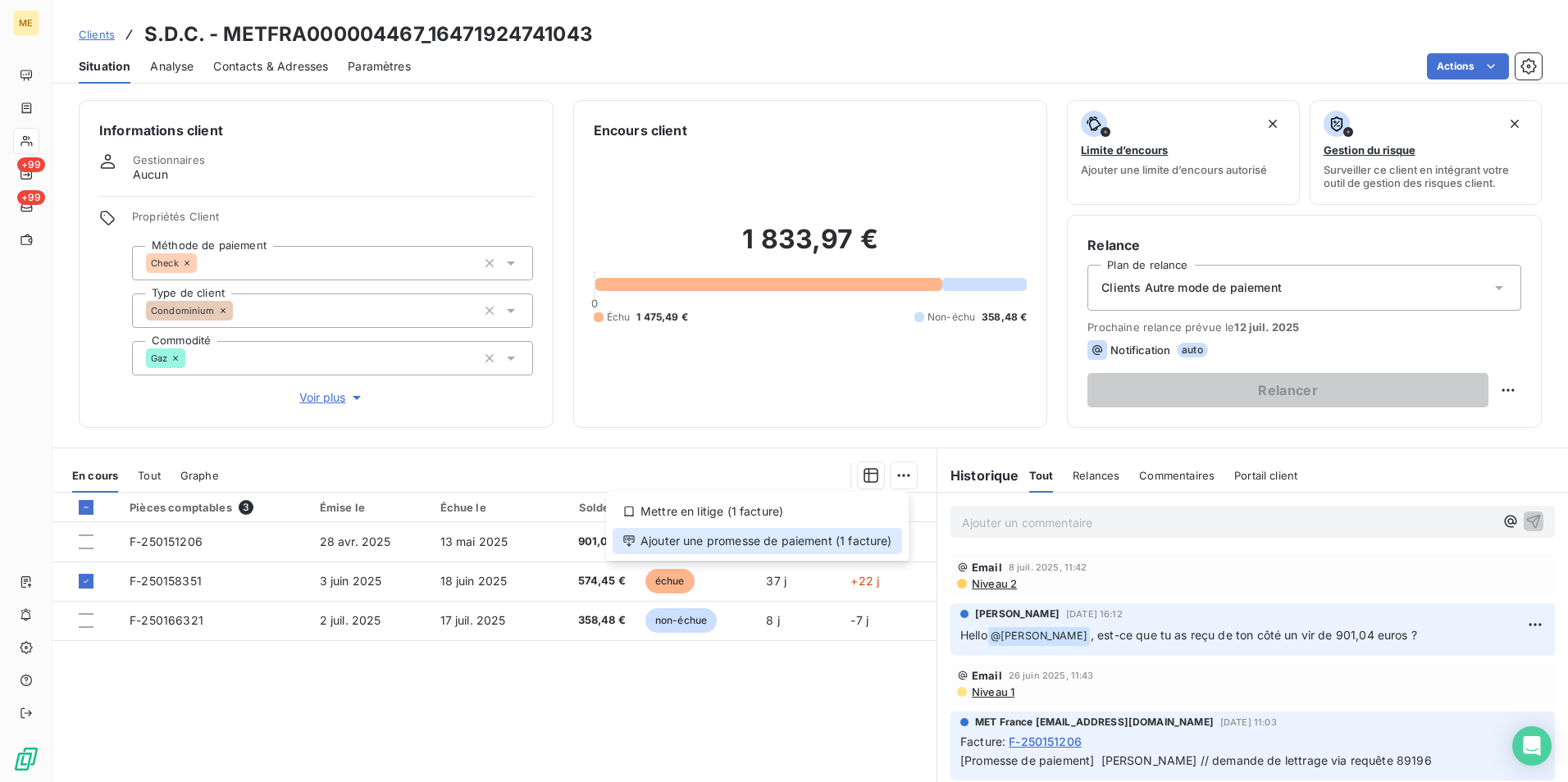 click on "Ajouter une promesse de paiement (1 facture)" at bounding box center (757, 541) 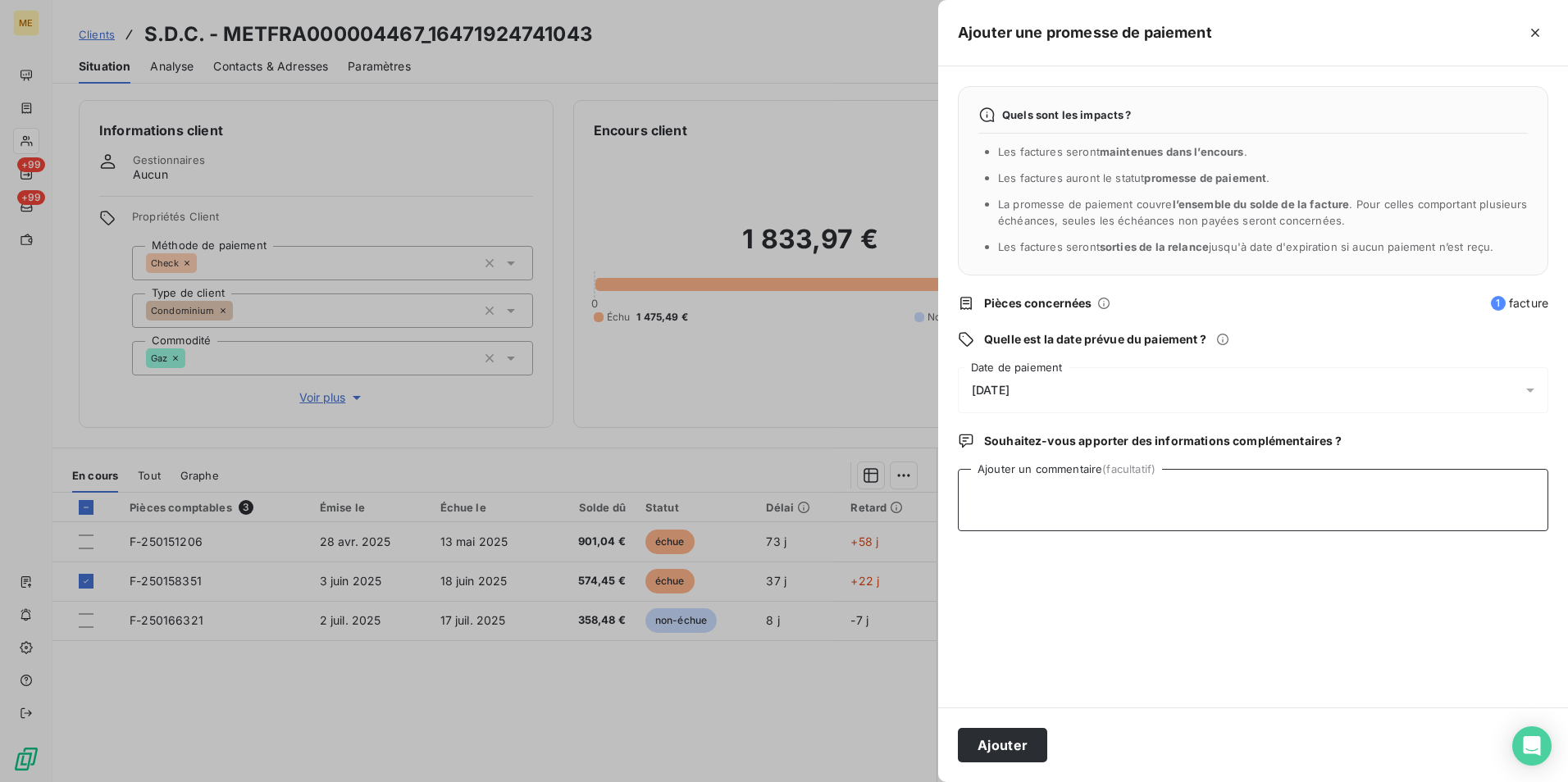 click on "Ajouter un commentaire  (facultatif)" at bounding box center (1253, 500) 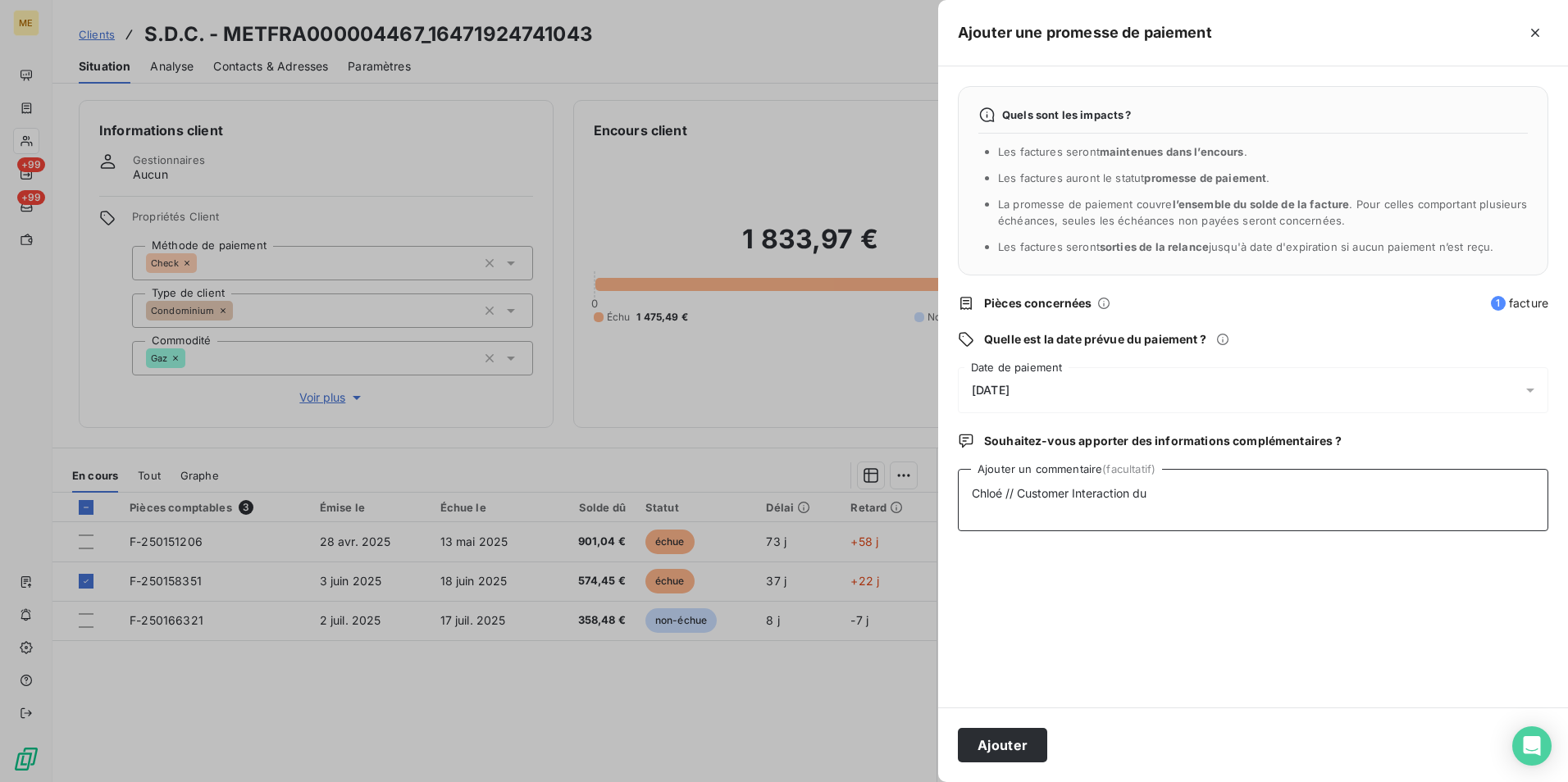 click on "Chloé // Customer Interaction du" at bounding box center [1253, 500] 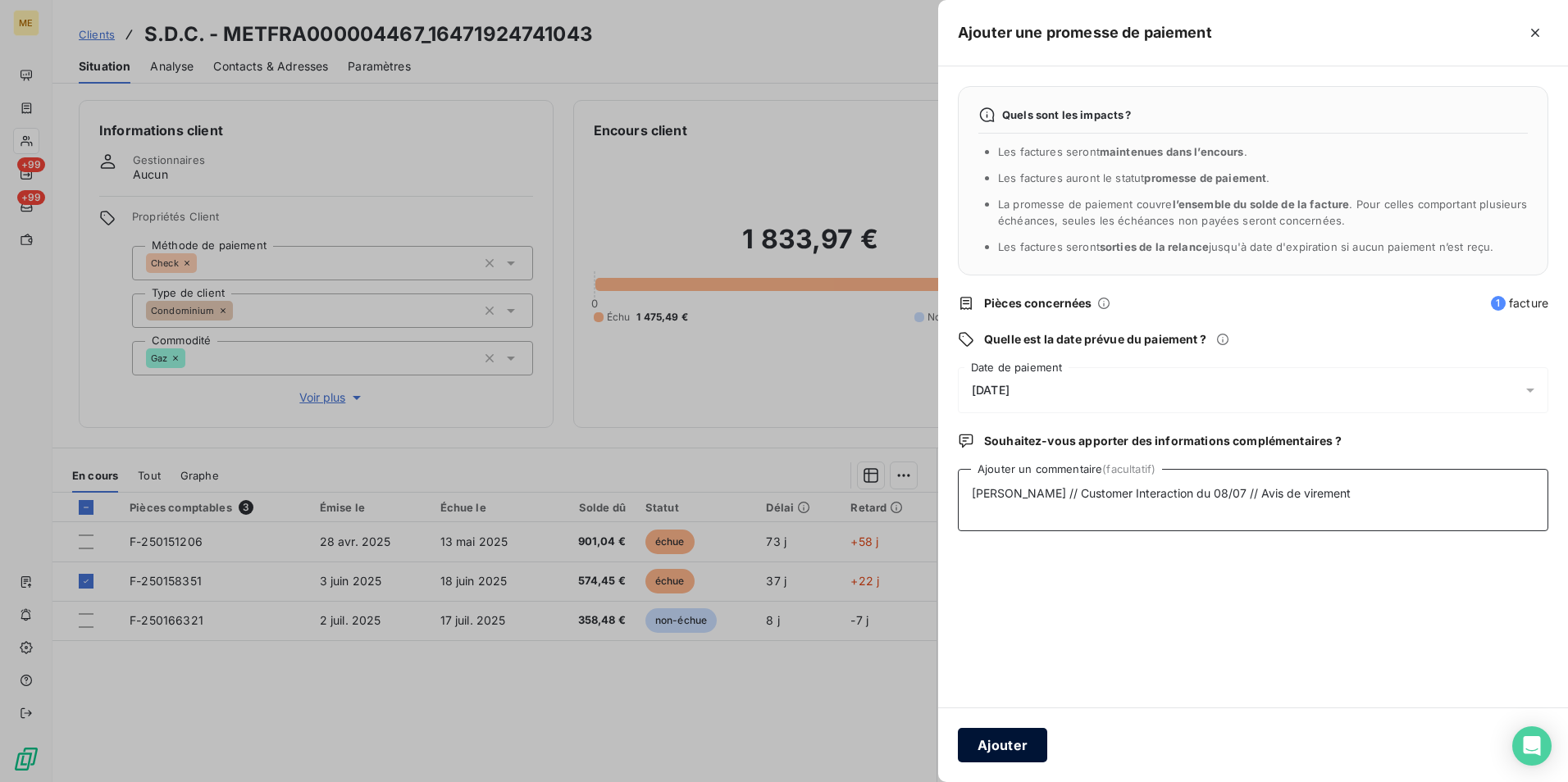 type on "Chloé // Customer Interaction du 08/07 // Avis de virement" 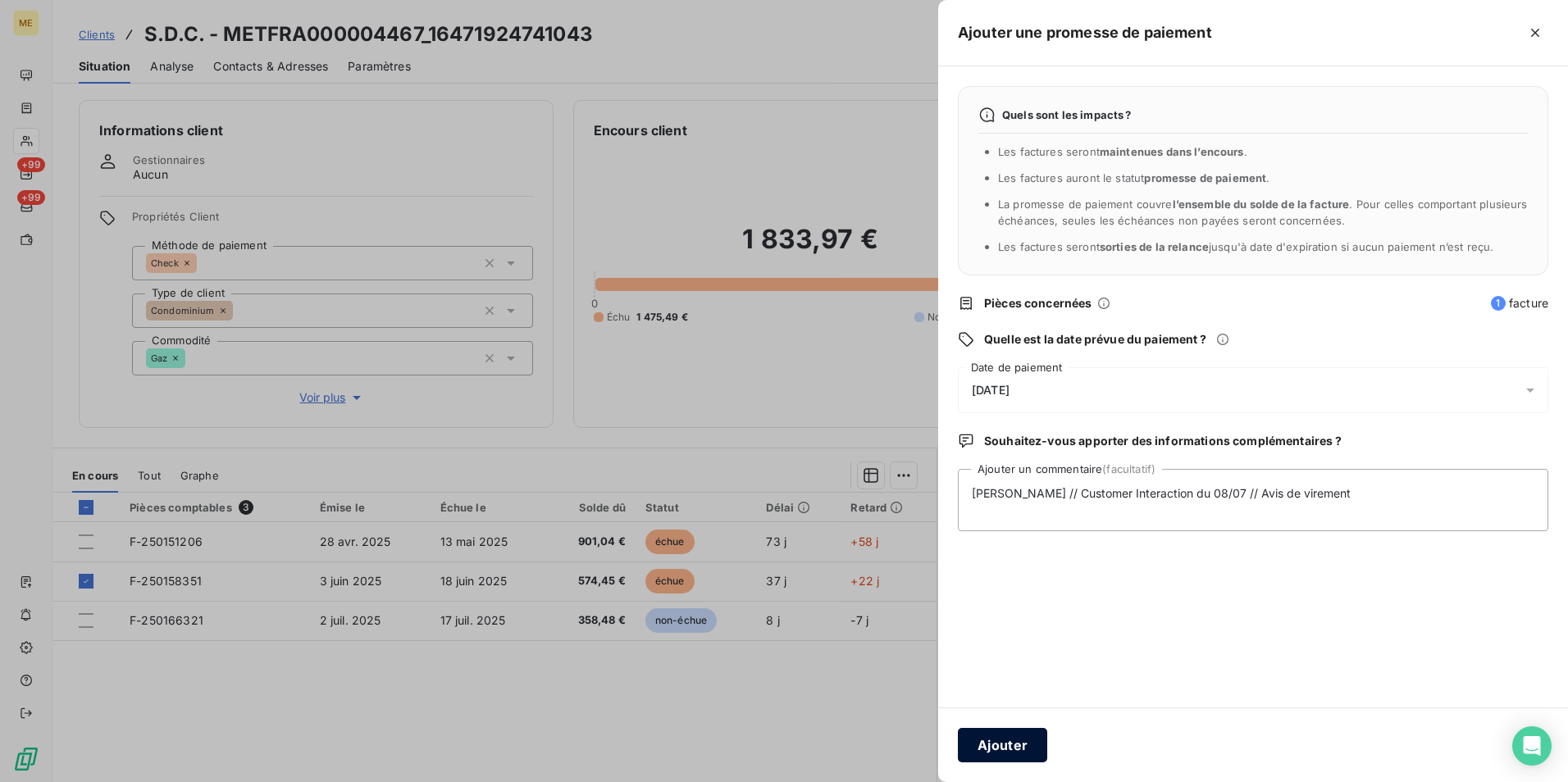 click on "Ajouter" at bounding box center [1002, 745] 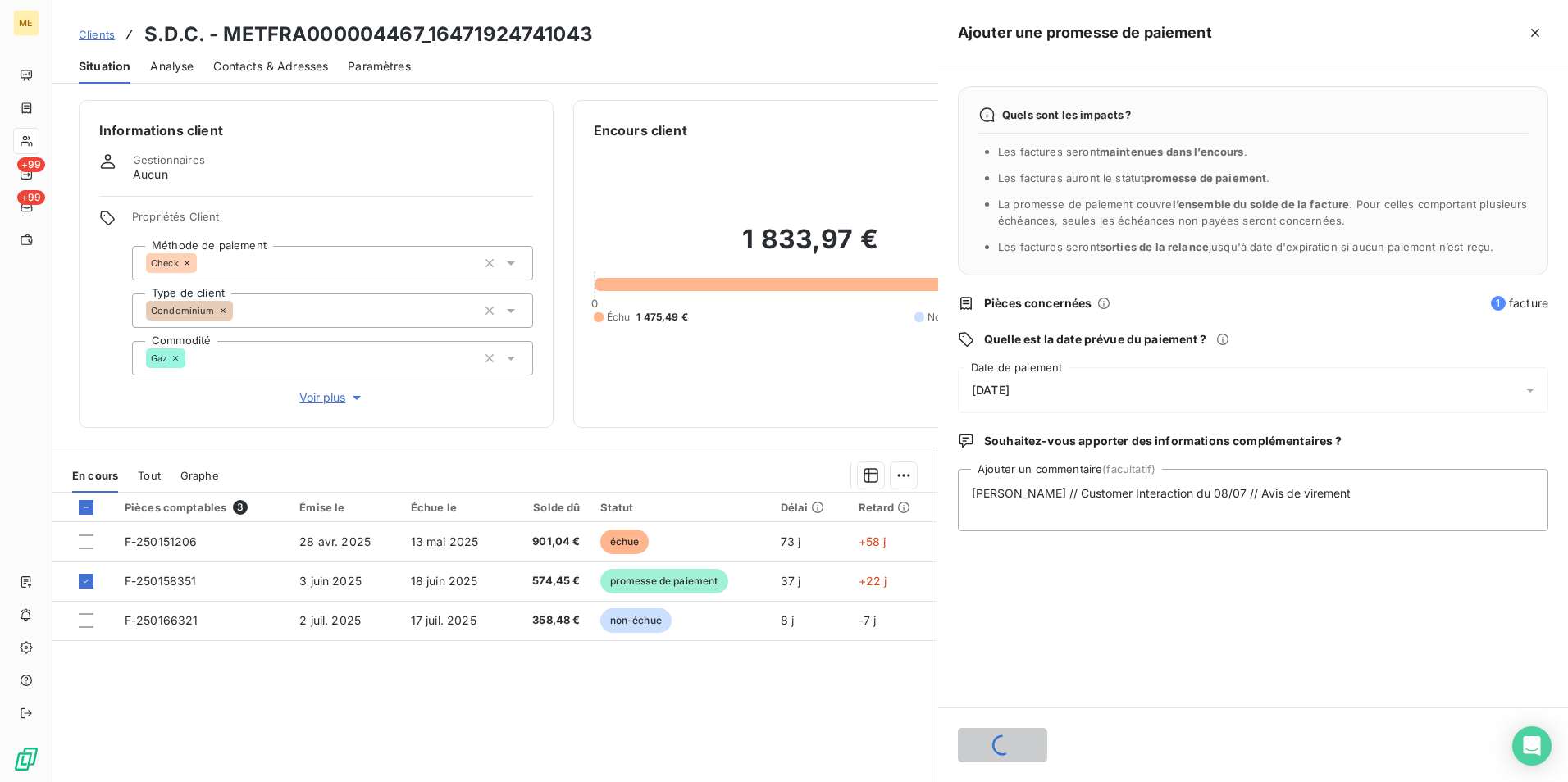 type 